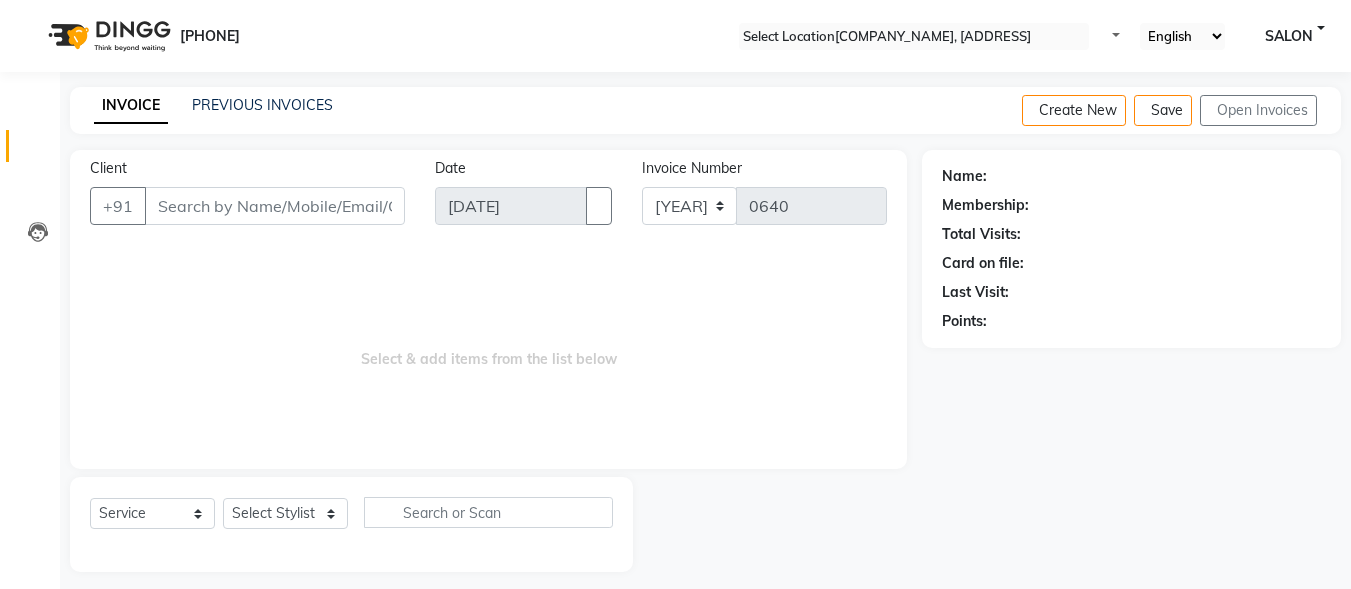 scroll, scrollTop: 0, scrollLeft: 0, axis: both 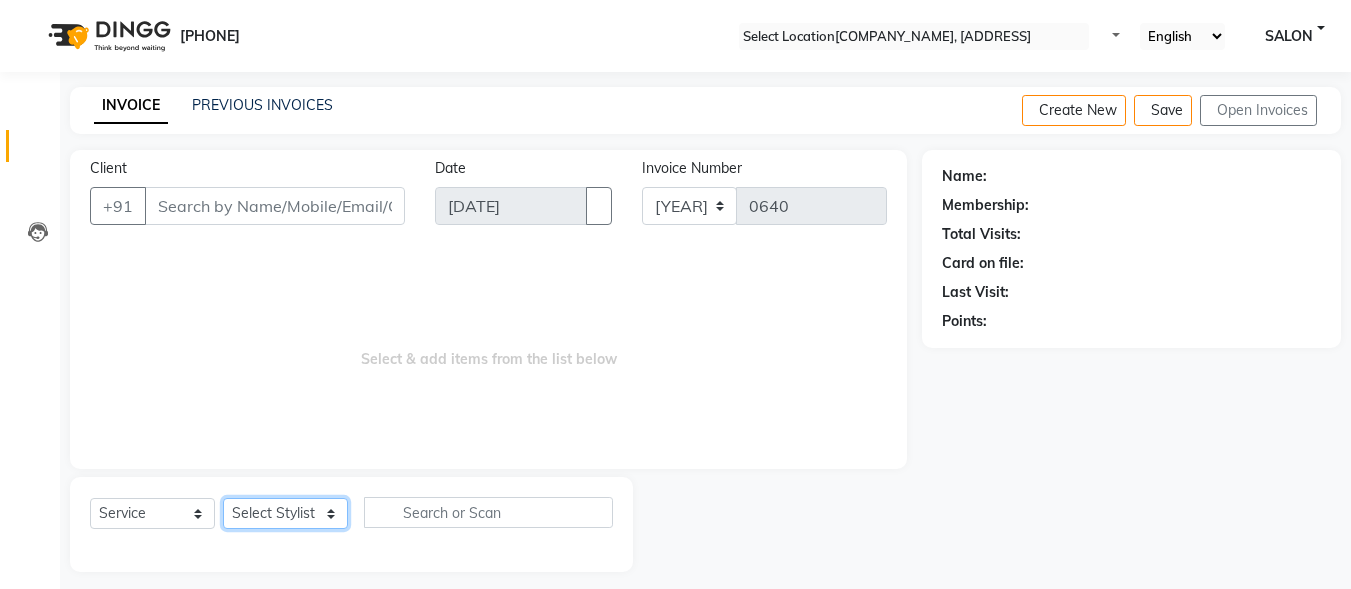 click on "Select Stylist DINGG Support  [NAME]  [NAME] SALON [NAME]" at bounding box center (285, 513) 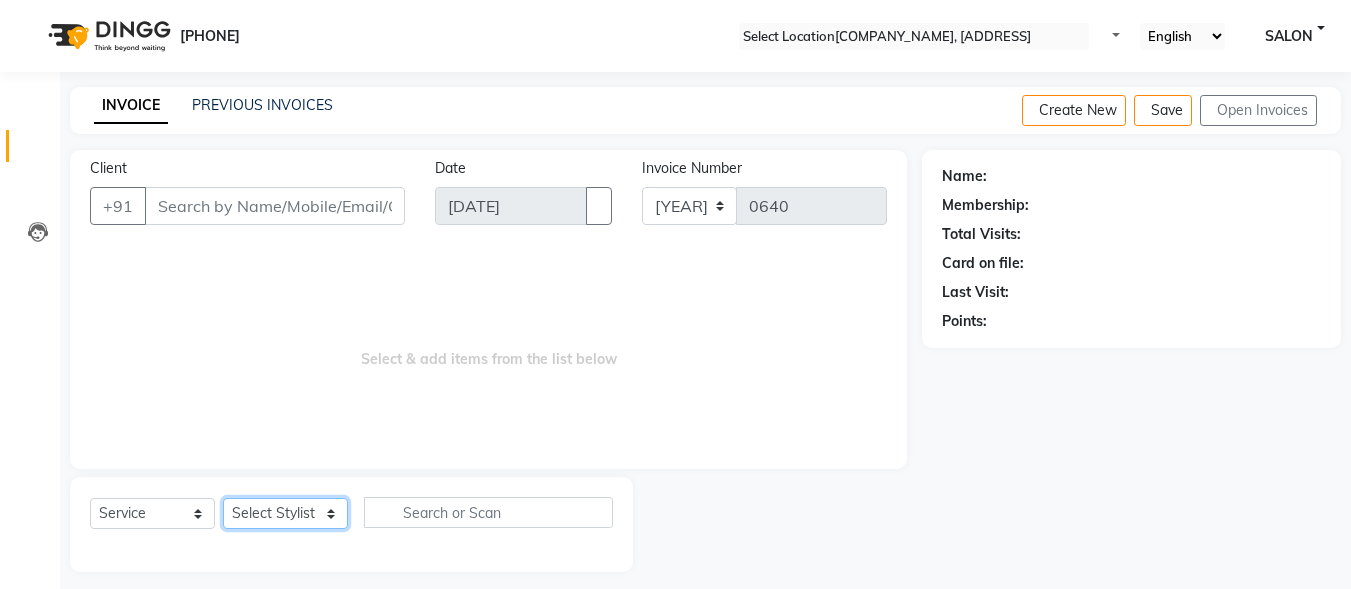 select on "[NUMBER]" 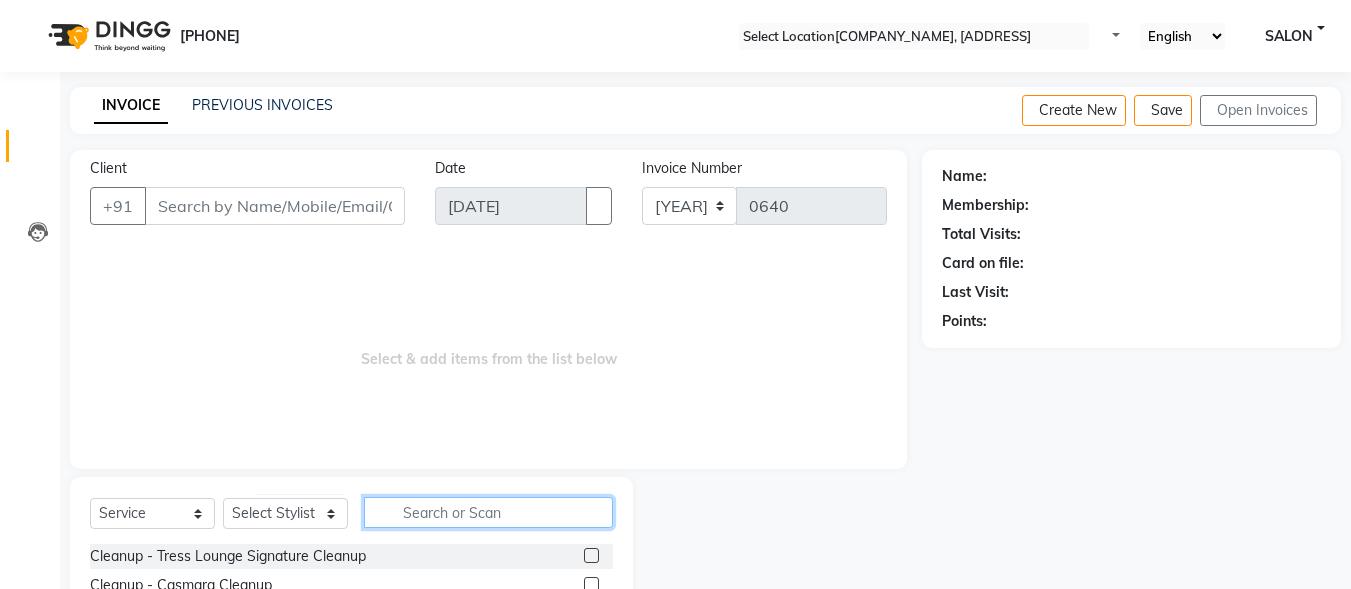 click at bounding box center [488, 512] 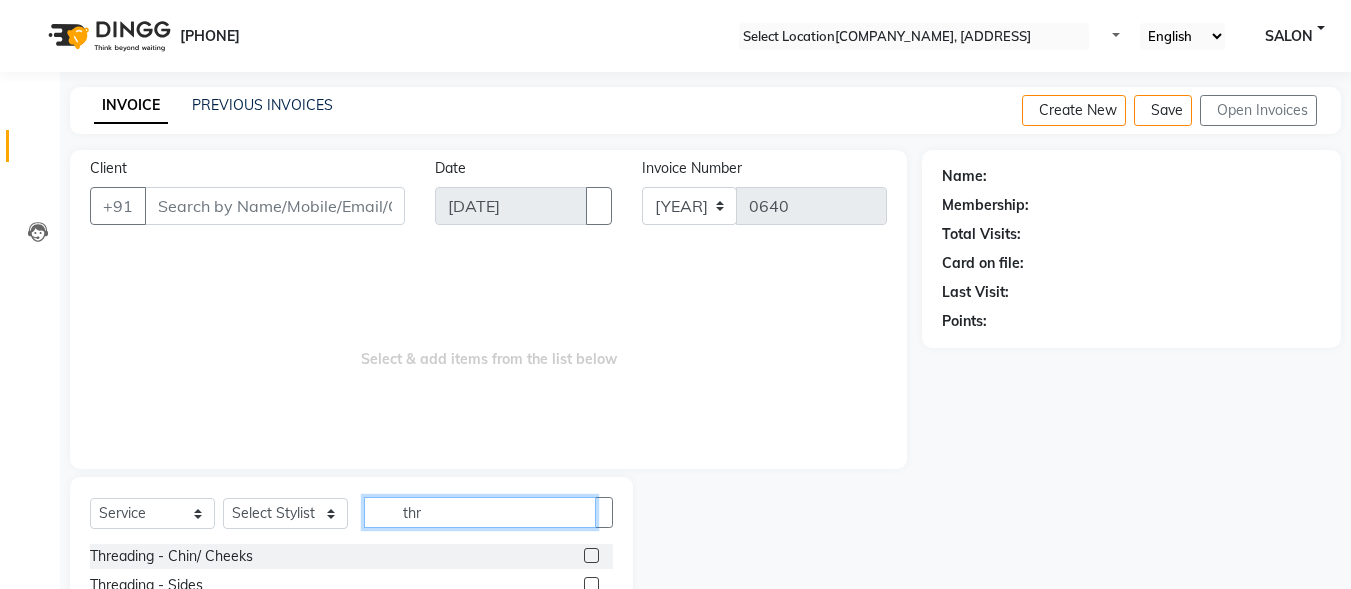scroll, scrollTop: 186, scrollLeft: 0, axis: vertical 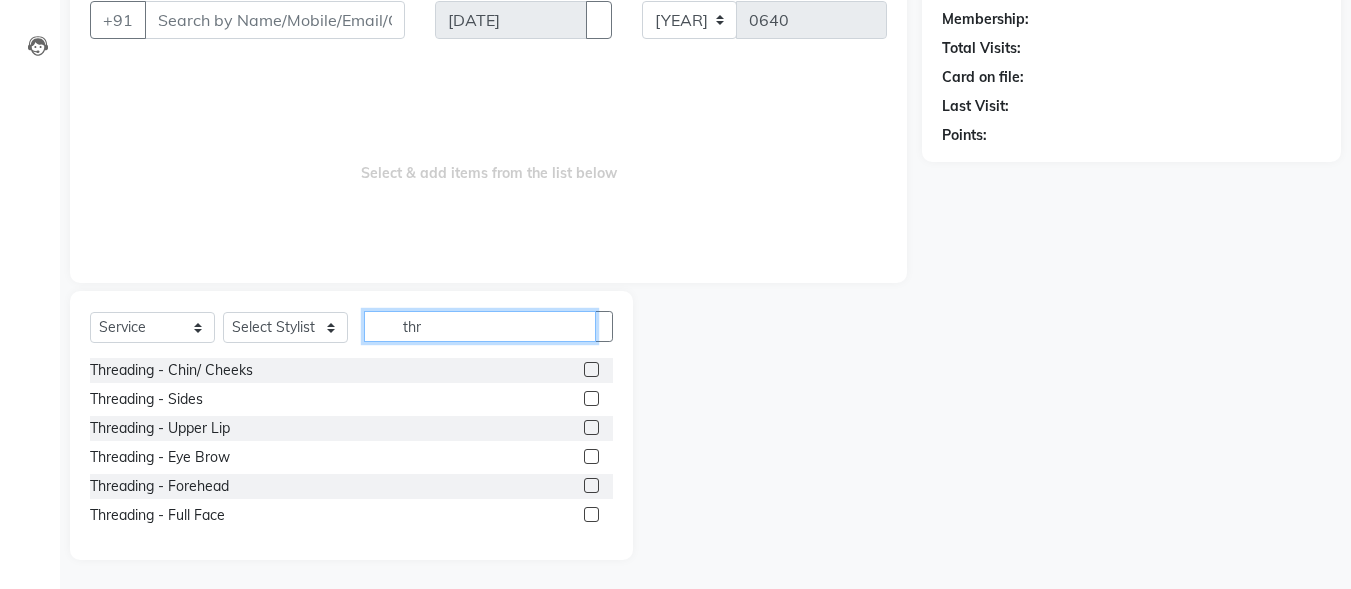 type on "thr" 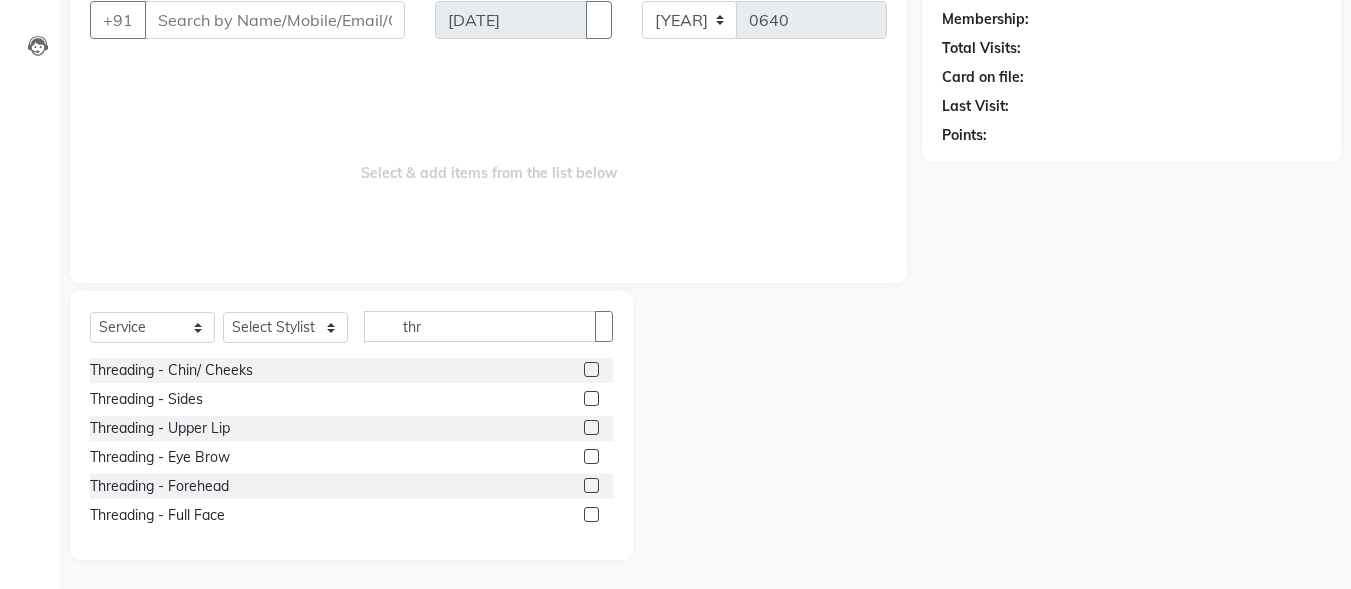 click at bounding box center [591, 456] 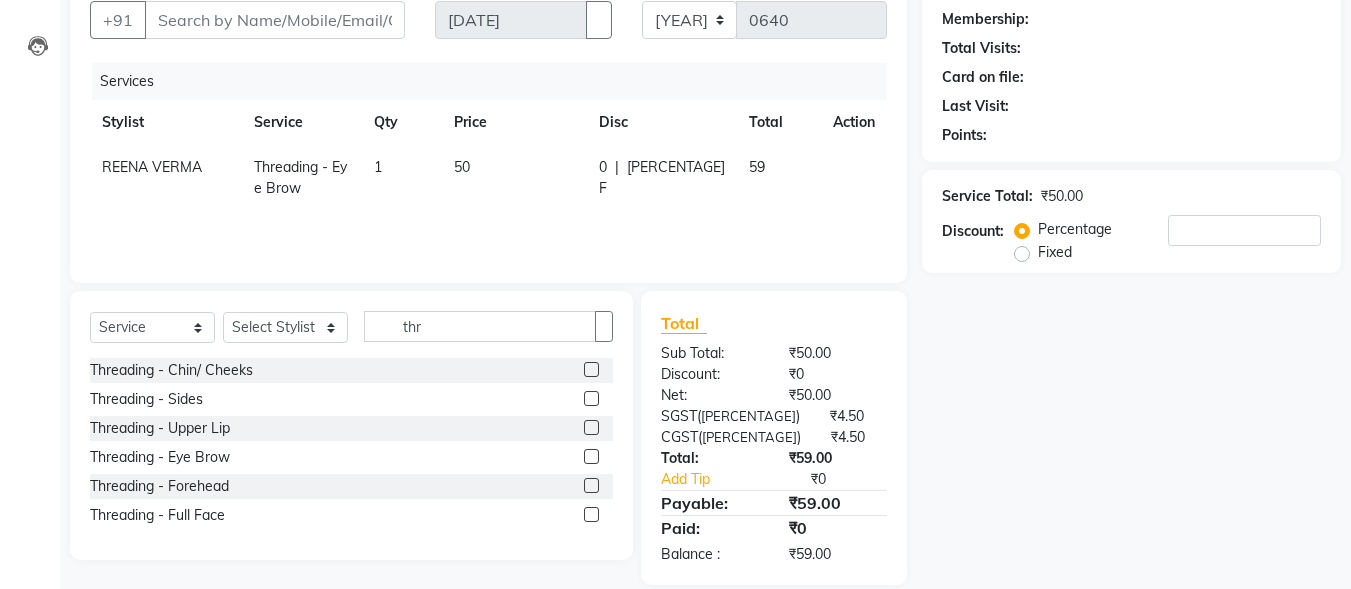 scroll, scrollTop: 0, scrollLeft: 0, axis: both 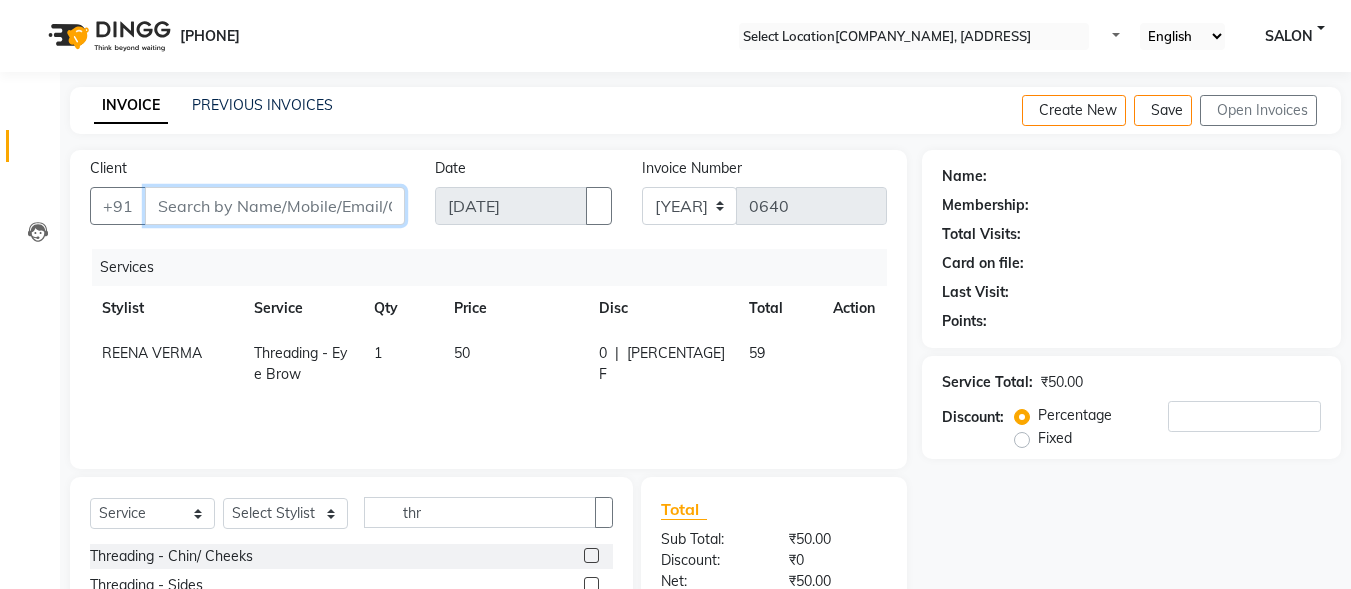 click on "Client" at bounding box center (275, 206) 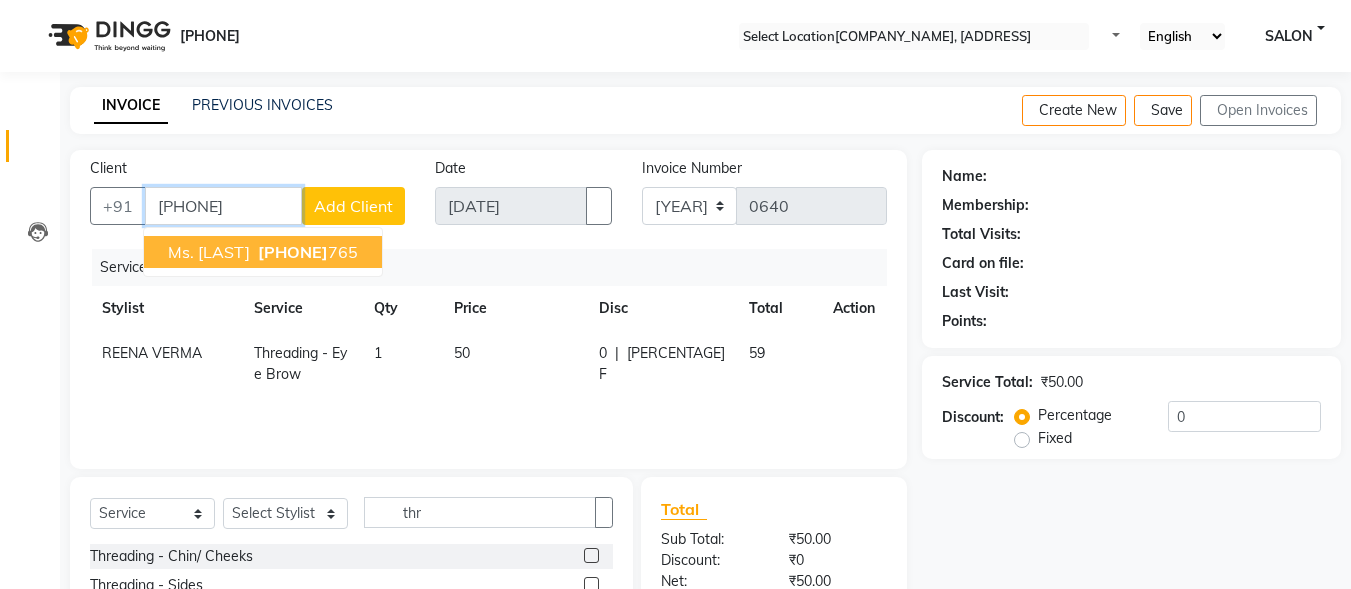 click on "[PHONE]" at bounding box center [293, 252] 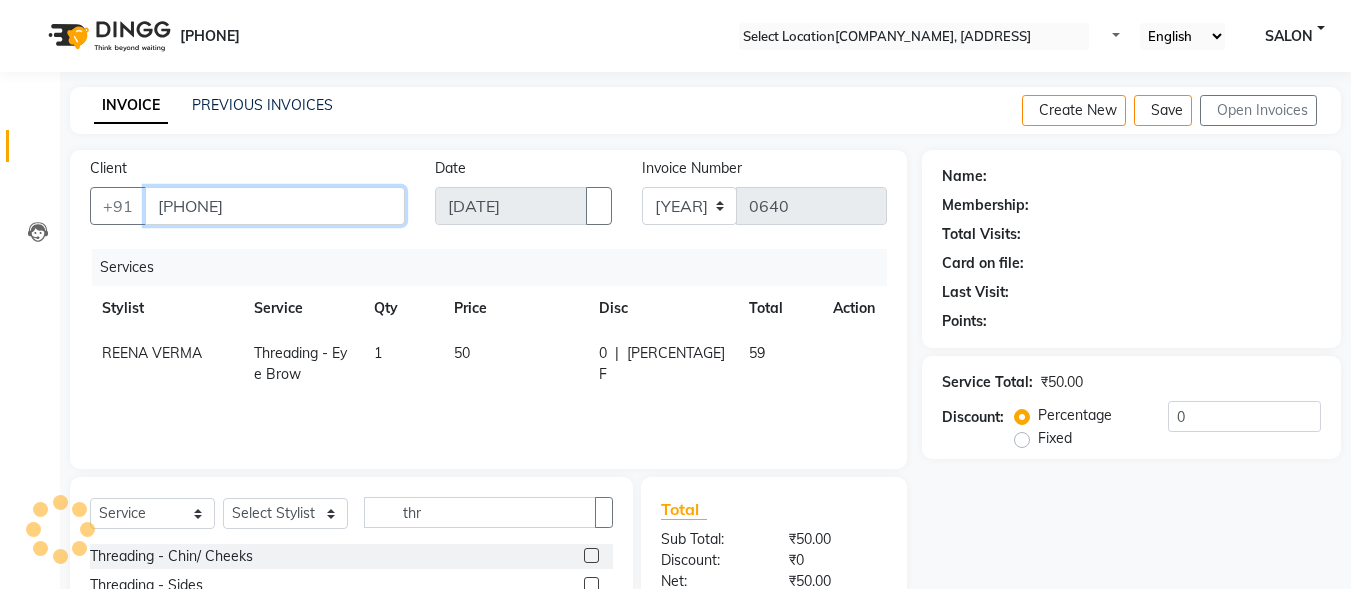 type on "[PHONE]" 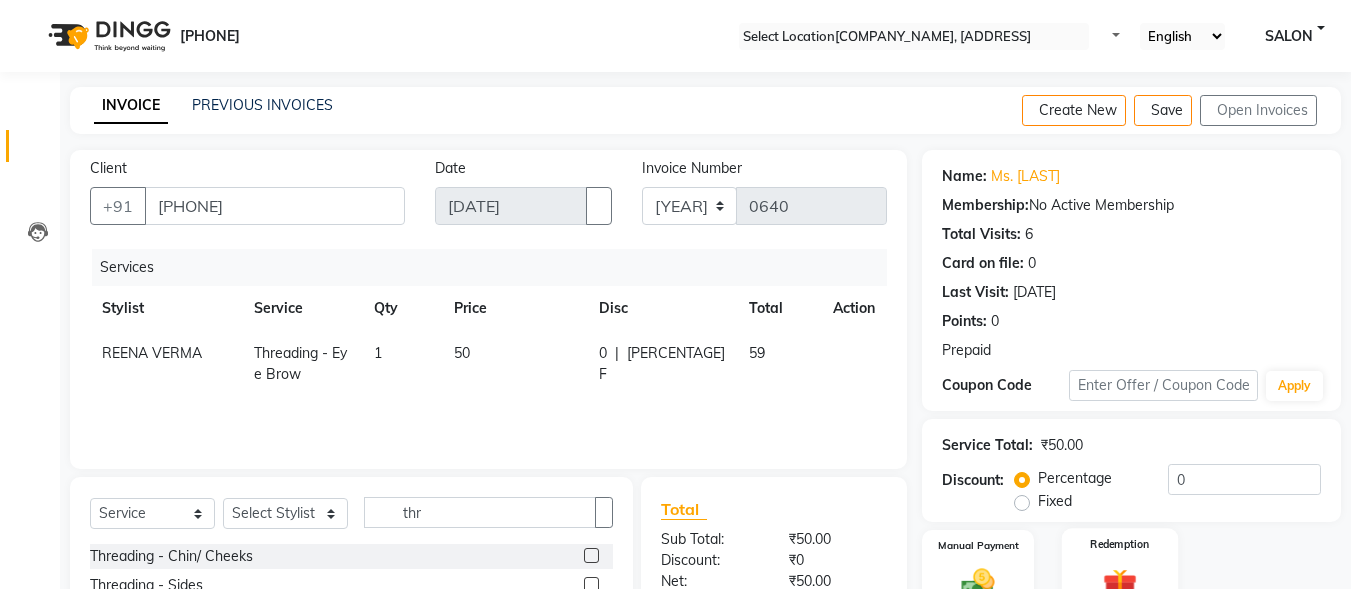 scroll, scrollTop: 200, scrollLeft: 0, axis: vertical 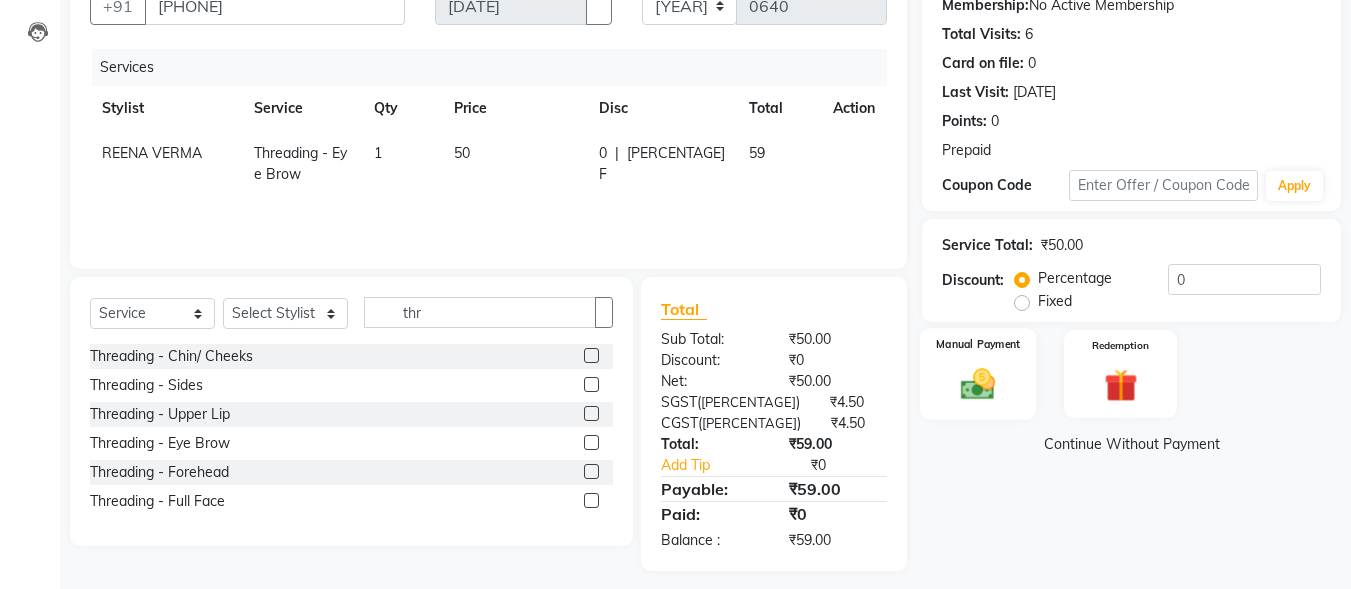 click at bounding box center [978, 384] 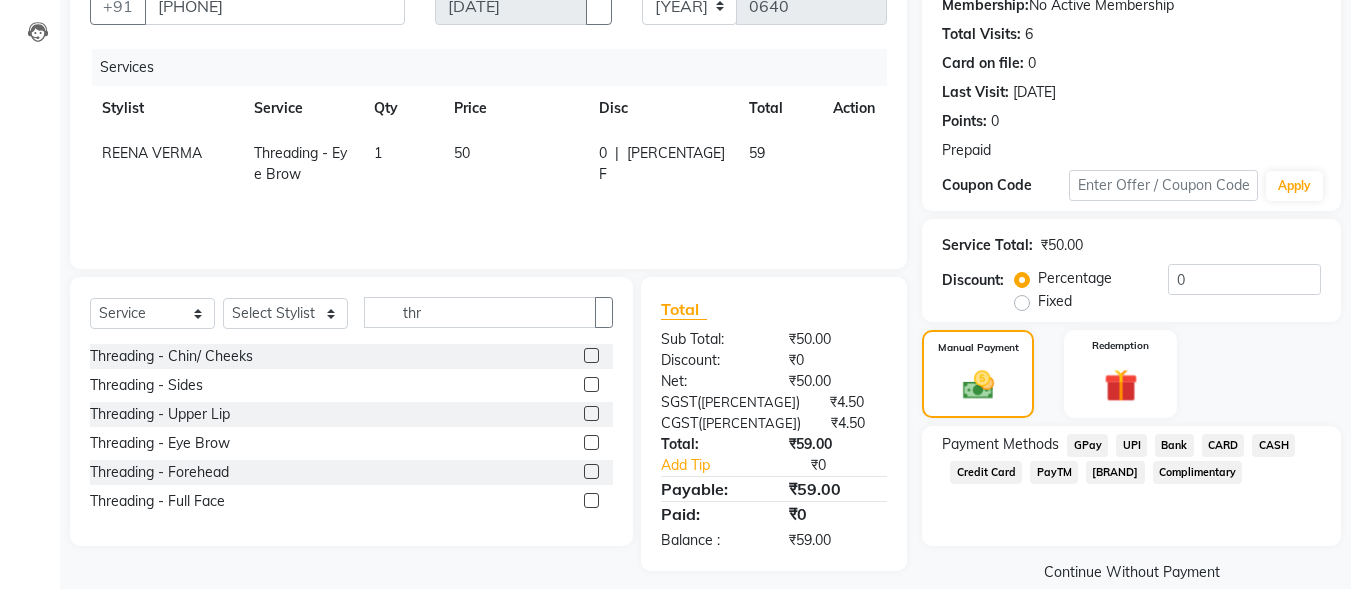 click on "UPI" at bounding box center (1087, 445) 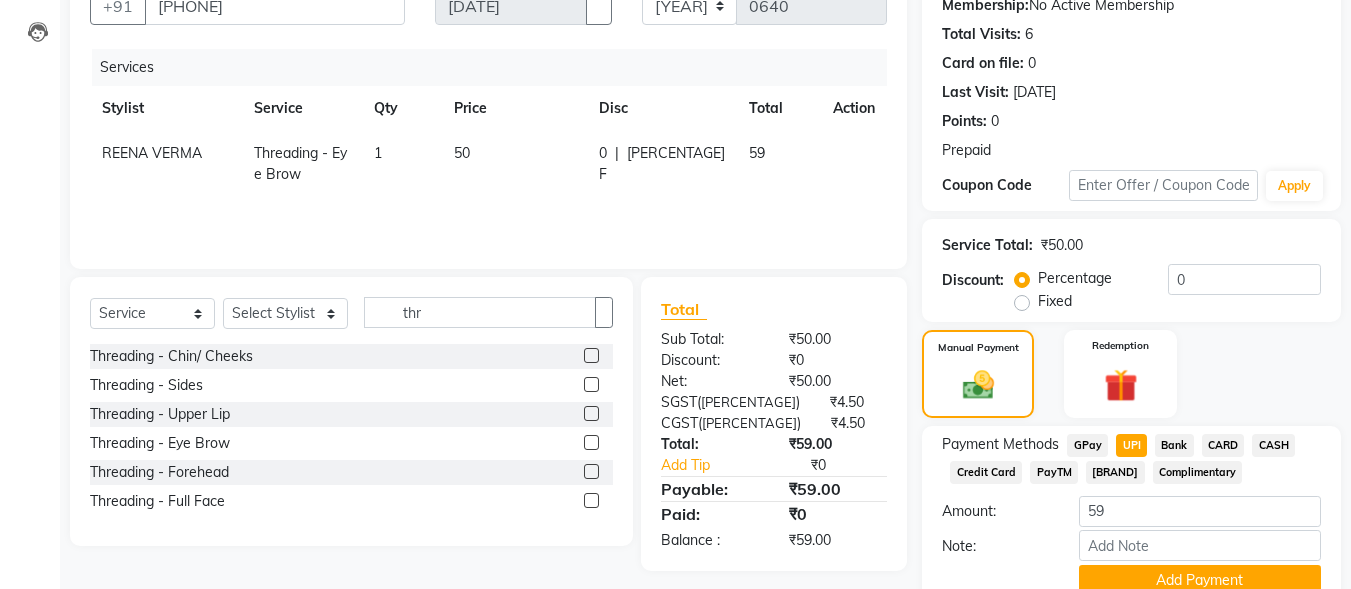 scroll, scrollTop: 291, scrollLeft: 0, axis: vertical 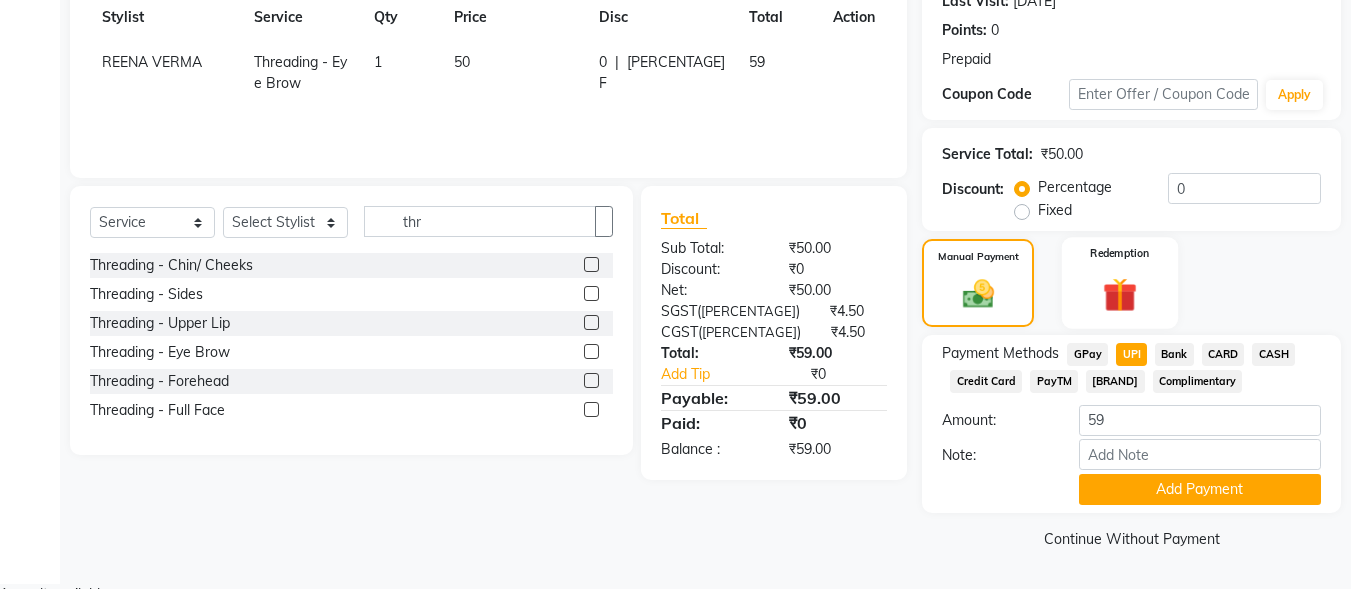 click on "Redemption" at bounding box center (978, 256) 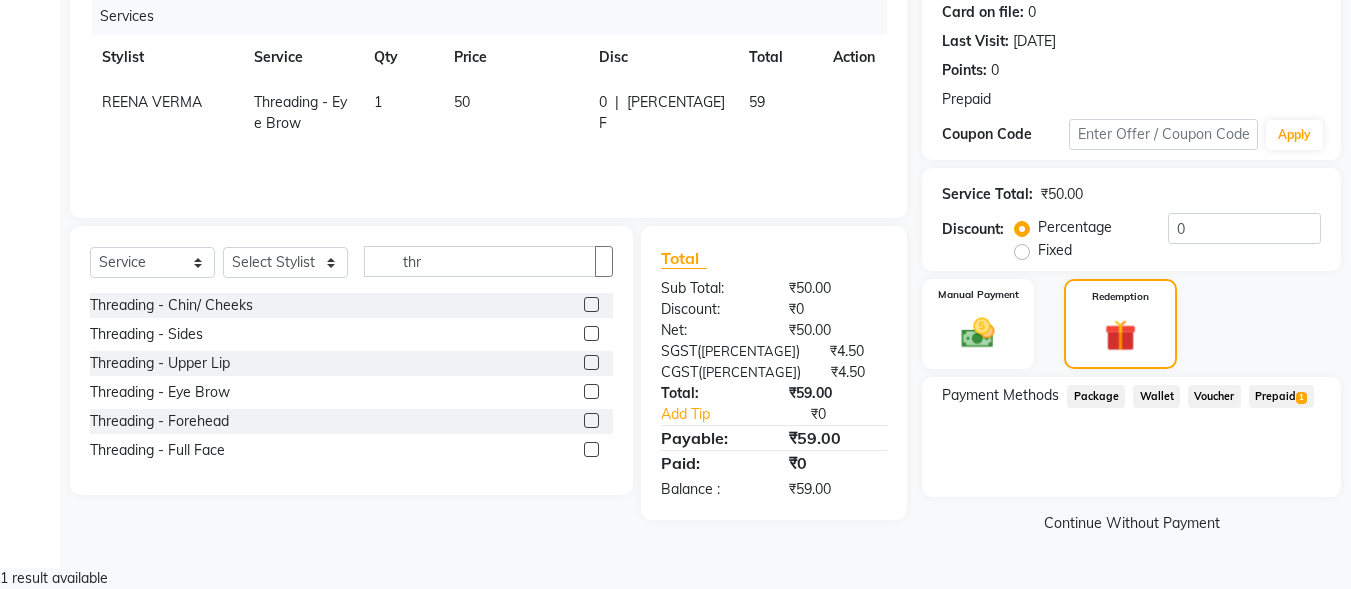 scroll, scrollTop: 237, scrollLeft: 0, axis: vertical 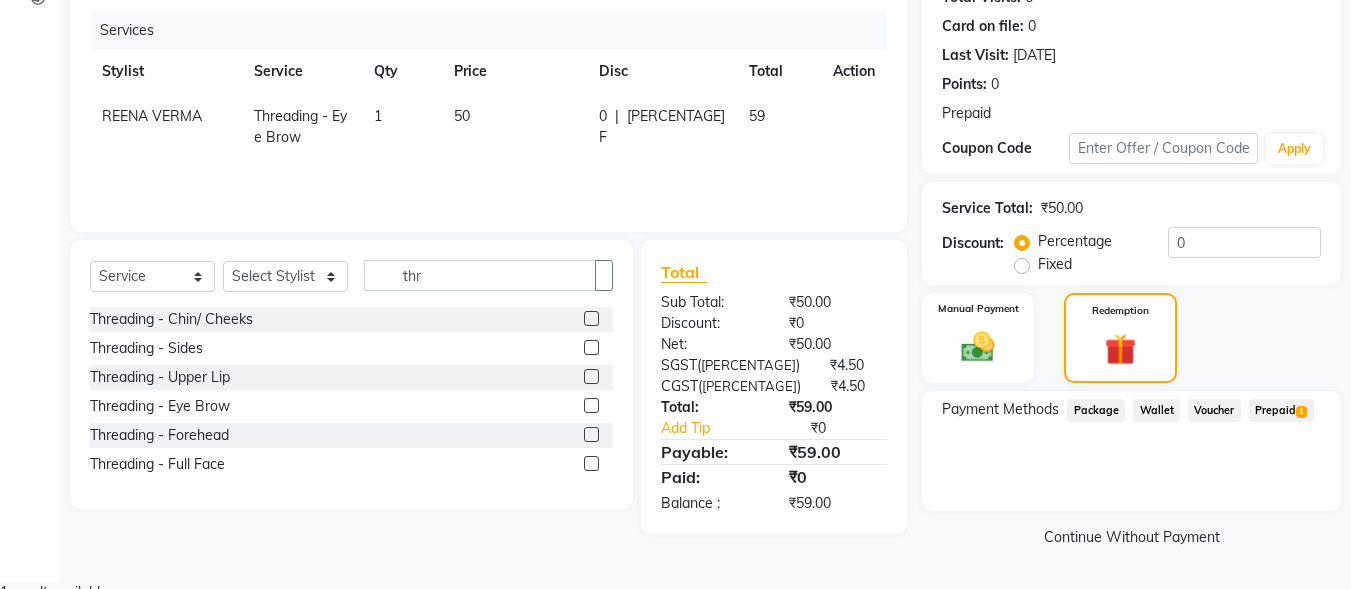 click on "Prepaid 1" at bounding box center (1096, 410) 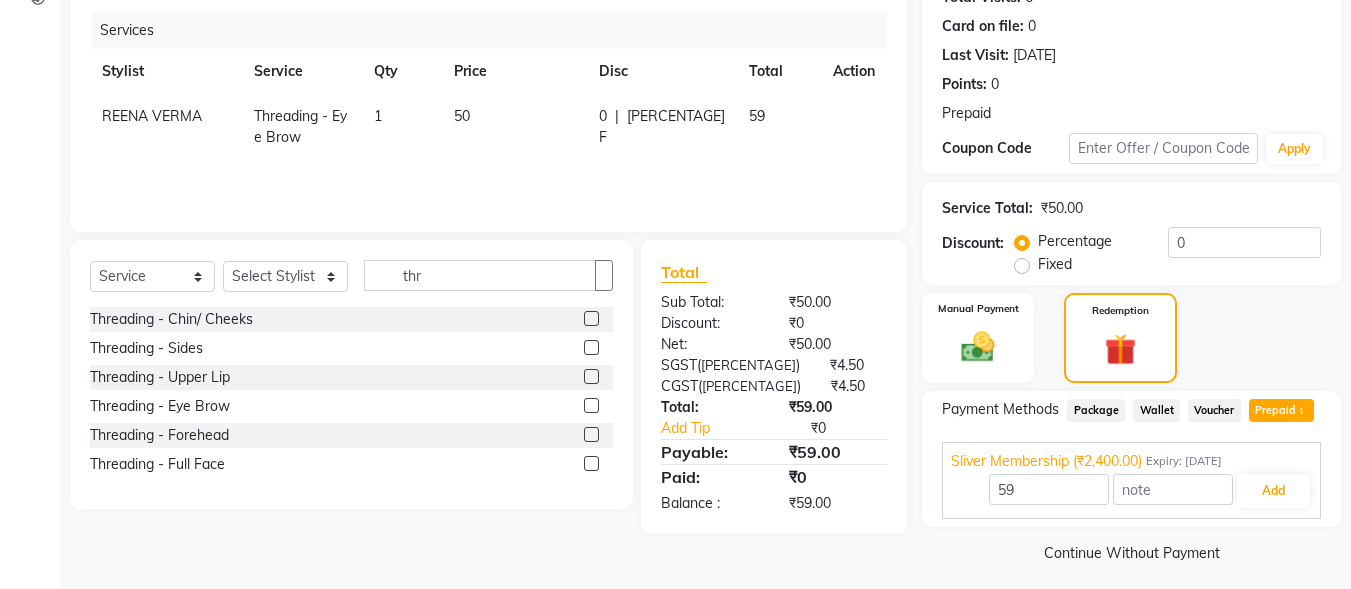 scroll, scrollTop: 253, scrollLeft: 0, axis: vertical 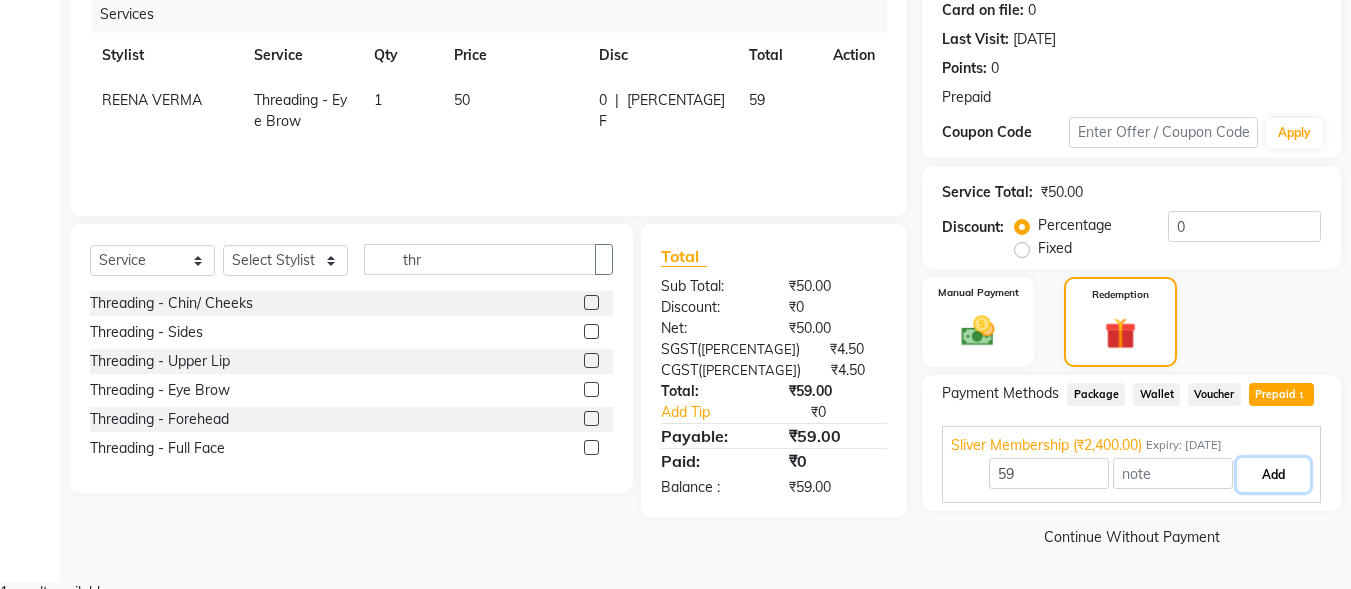 click on "Add" at bounding box center [1273, 475] 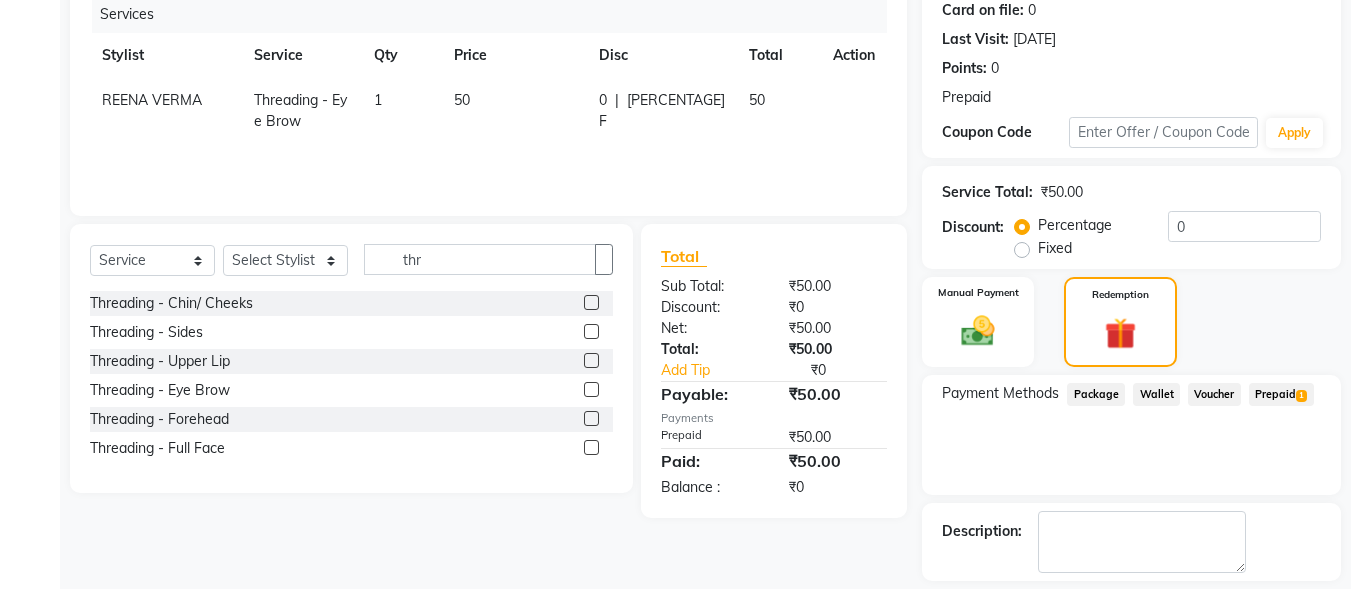 scroll, scrollTop: 350, scrollLeft: 0, axis: vertical 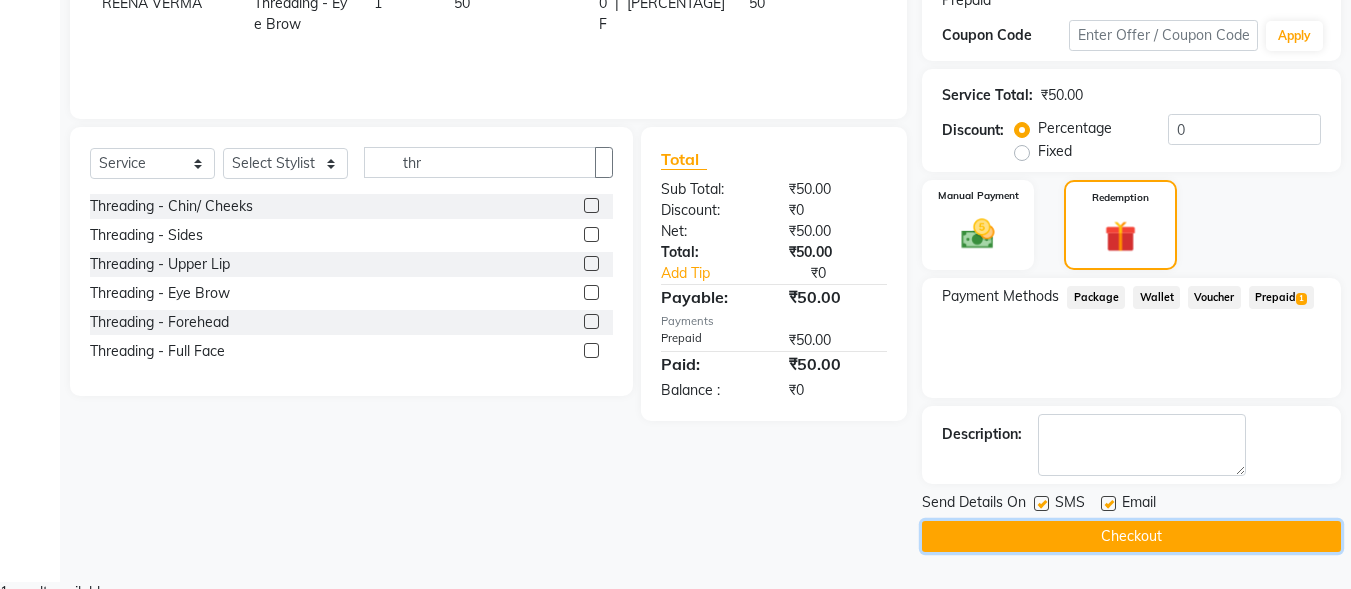 click on "Checkout" at bounding box center [1131, 536] 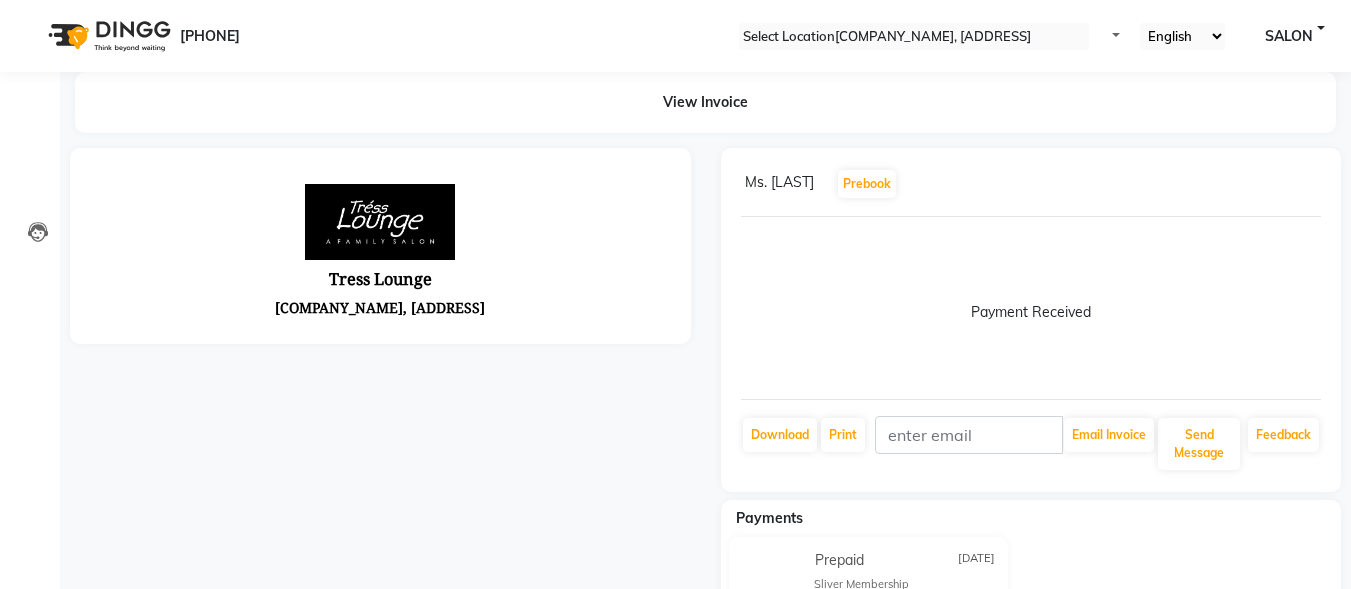 scroll, scrollTop: 0, scrollLeft: 0, axis: both 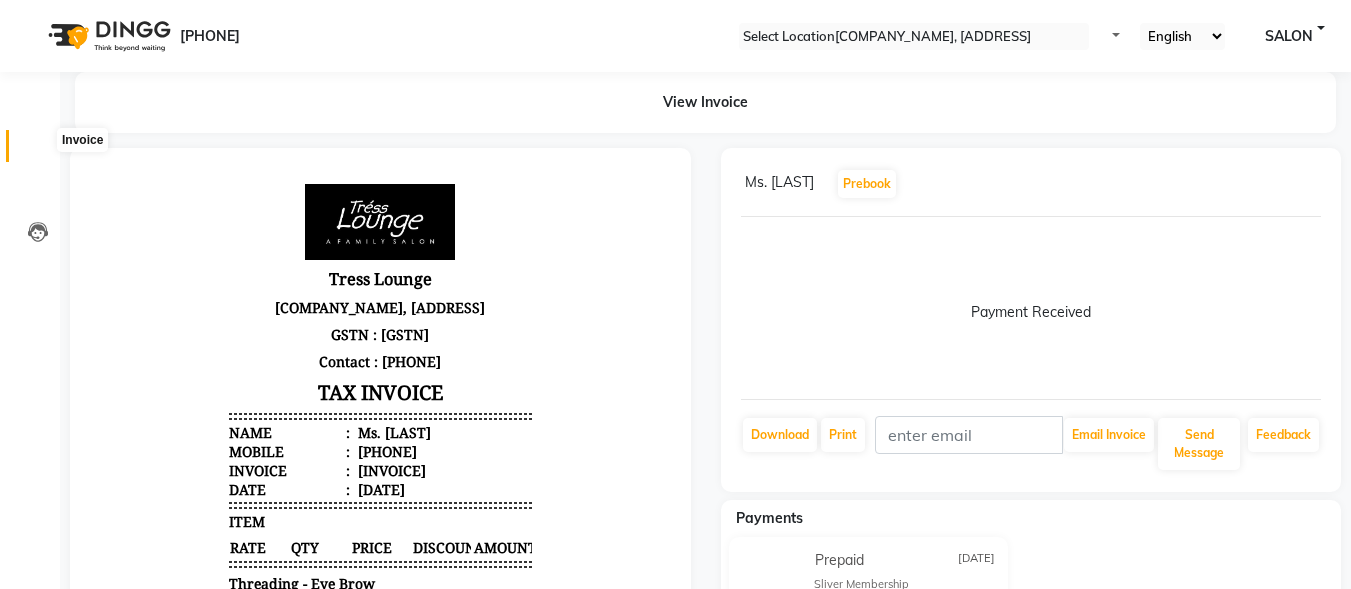 click at bounding box center (38, 151) 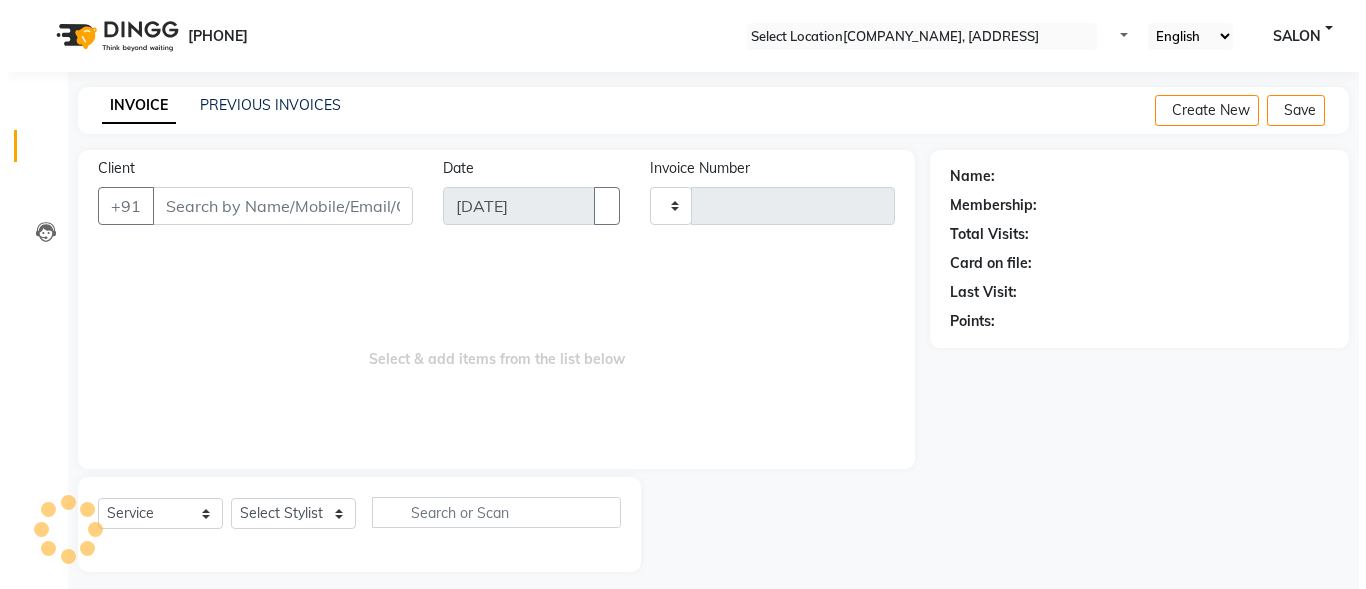 scroll, scrollTop: 12, scrollLeft: 0, axis: vertical 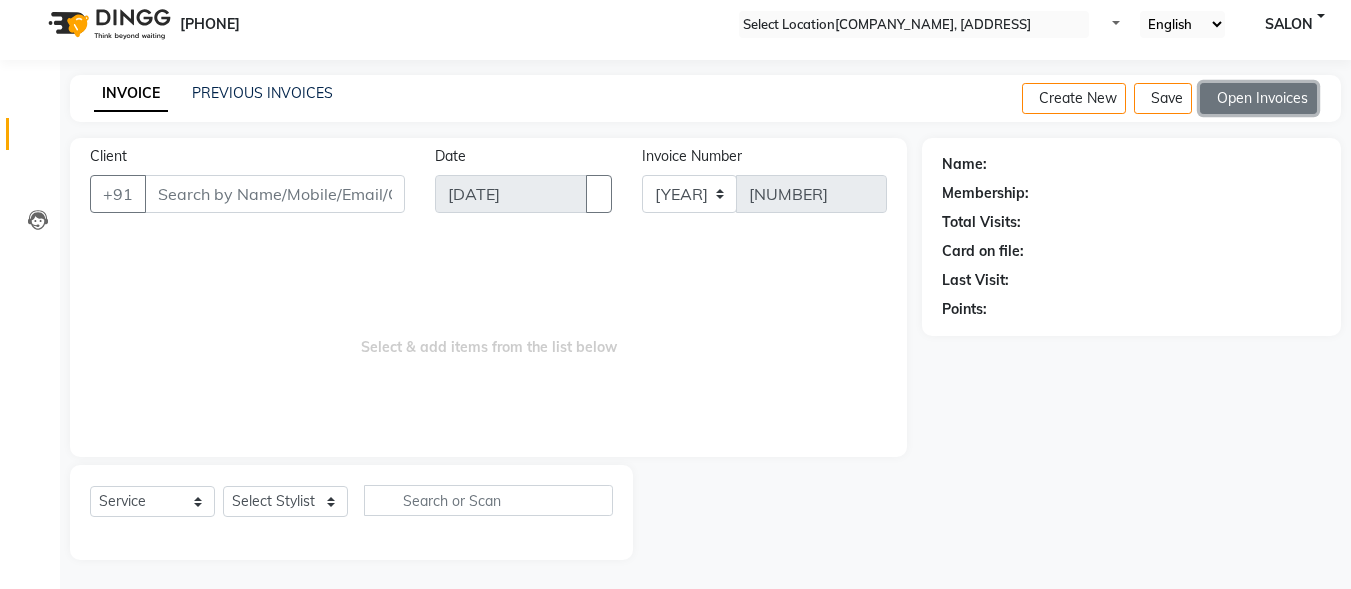 click on "Open Invoices" at bounding box center (1258, 98) 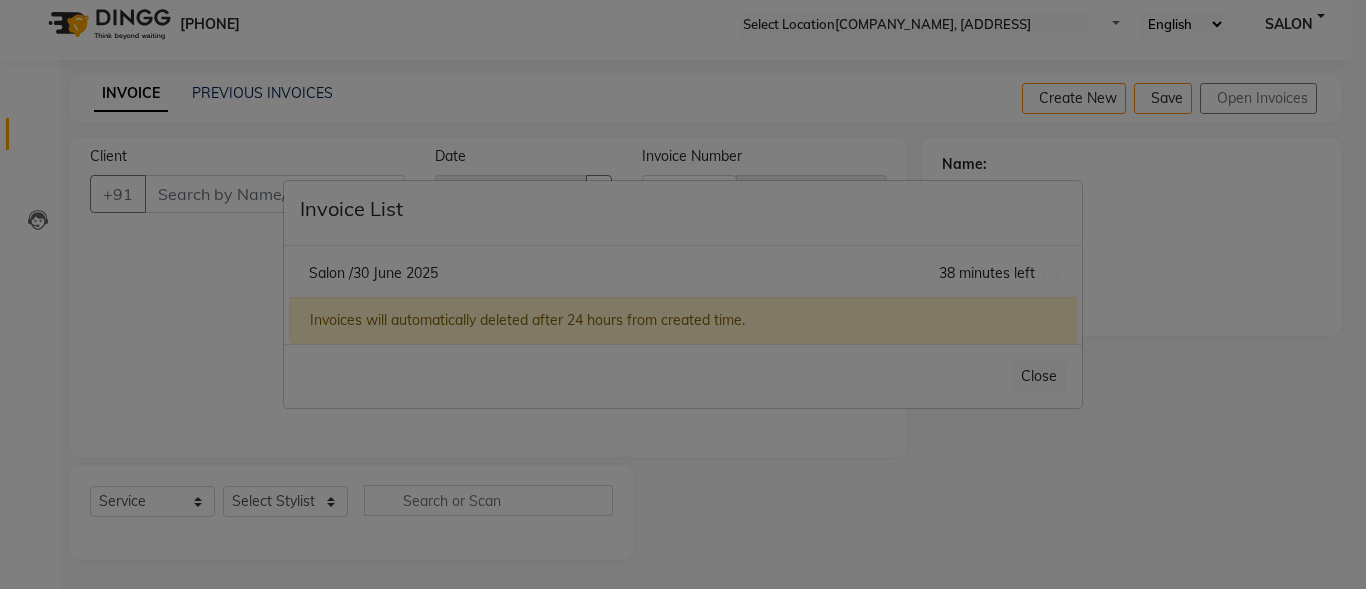 click on "Salon /30 June 2025" at bounding box center [373, 273] 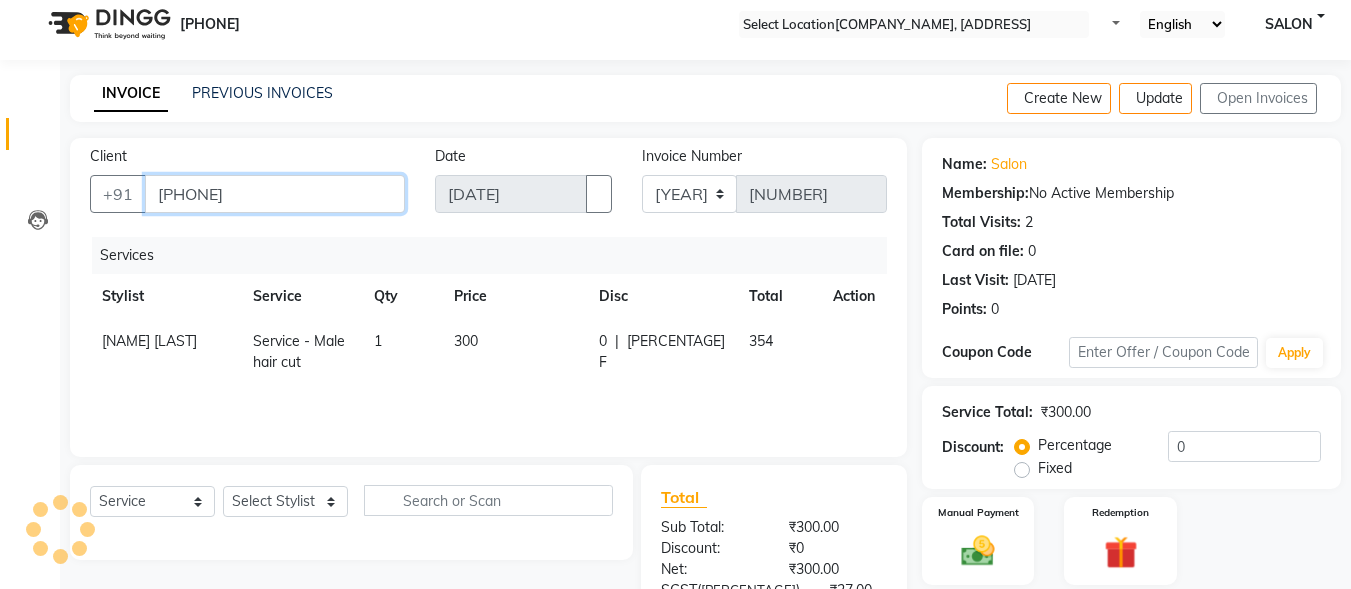 click on "[PHONE]" at bounding box center [275, 194] 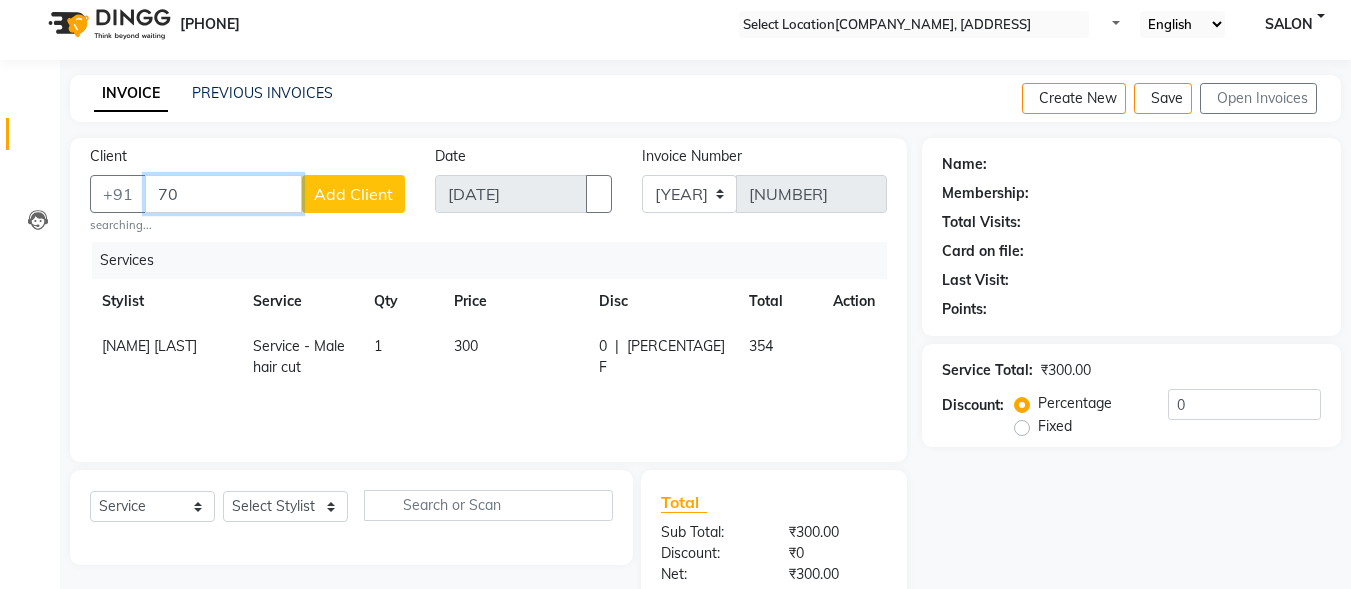 type on "7" 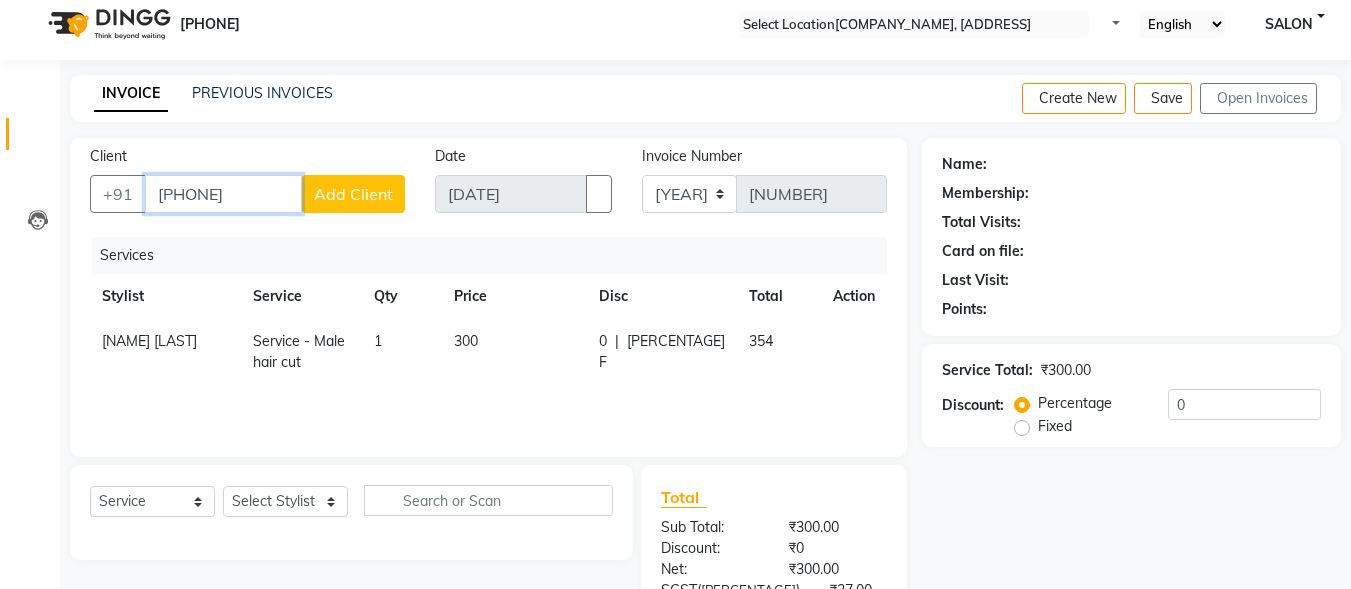 type on "[PHONE]" 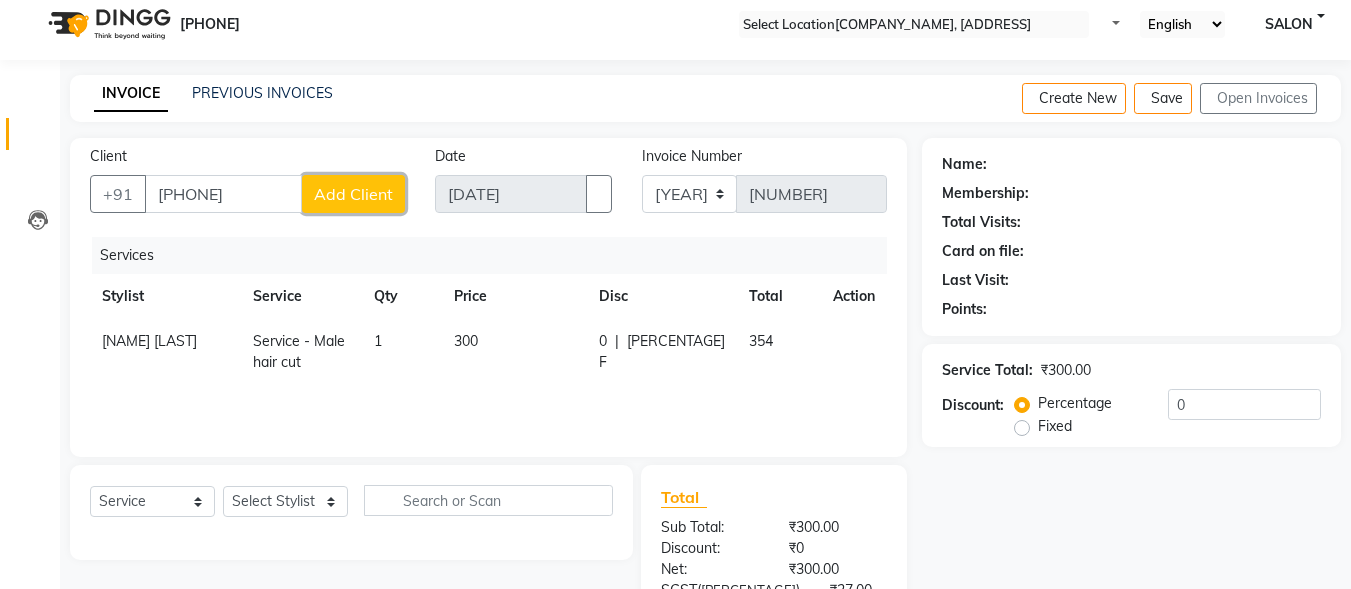 click on "Add Client" at bounding box center (353, 194) 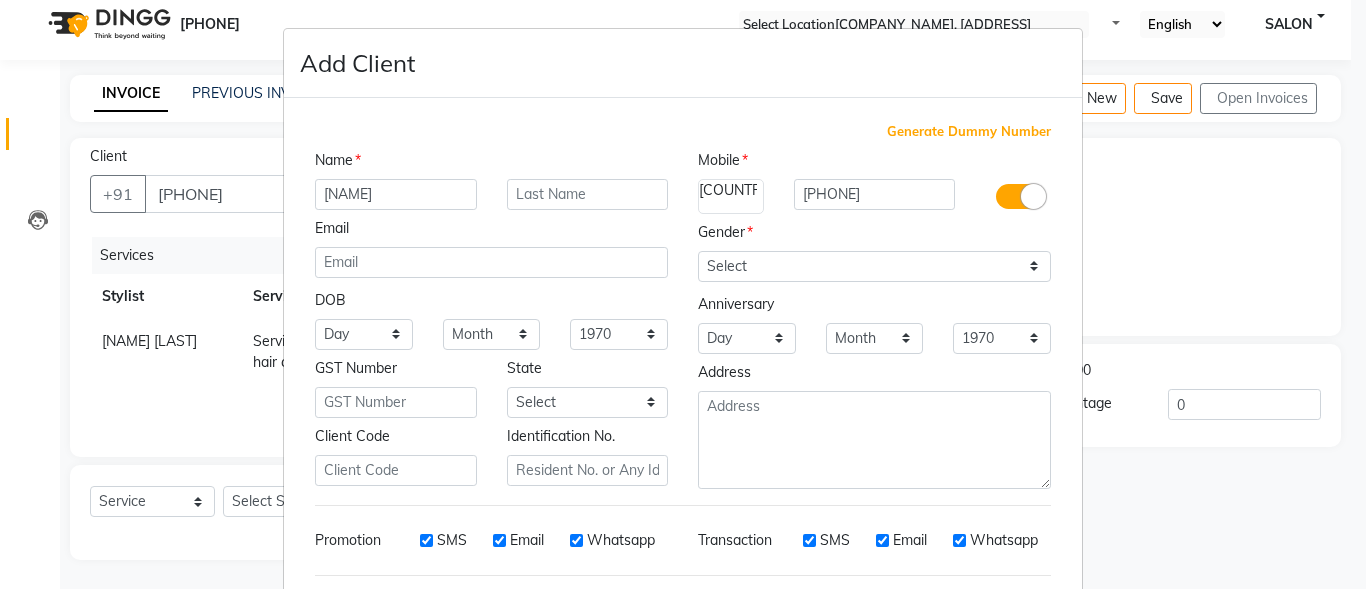 type on "[NAME]" 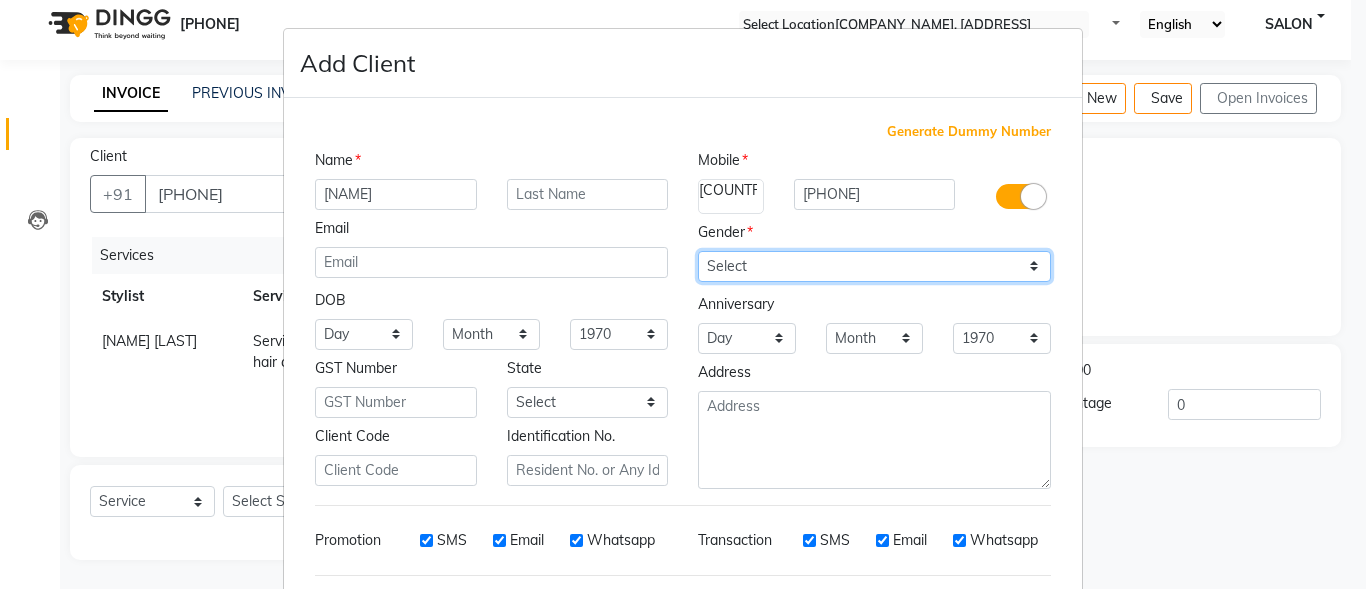 click on "Select Male Female Other Prefer Not To Say" at bounding box center [874, 266] 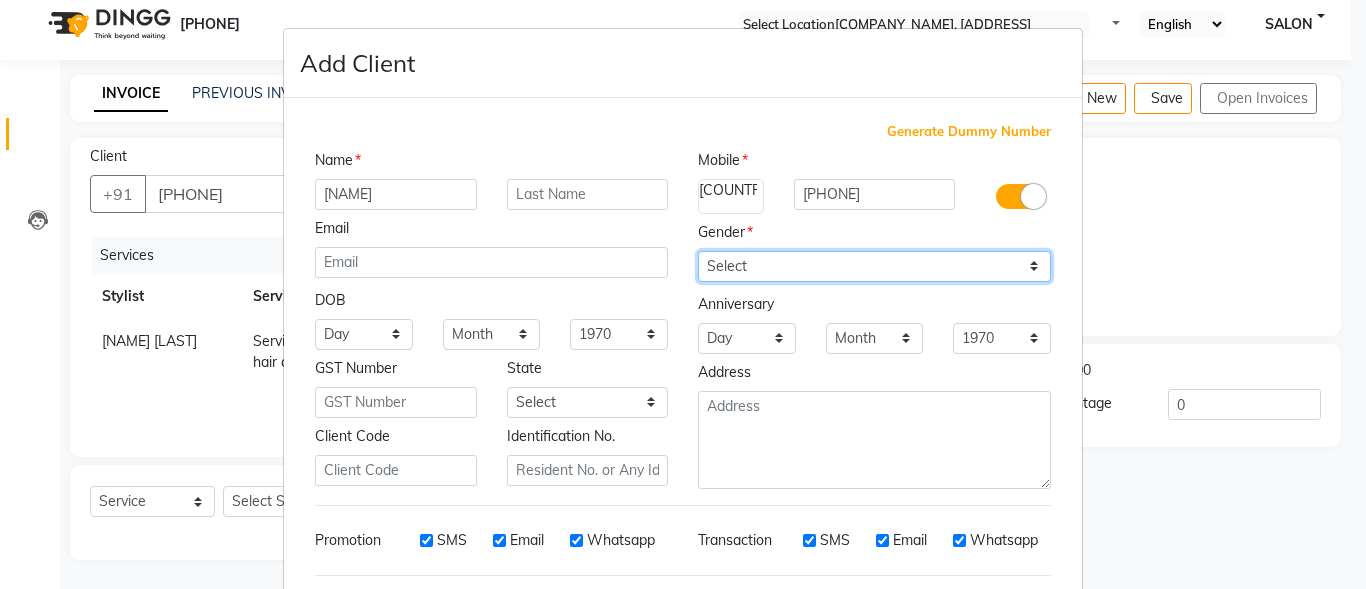 select on "[GENDER]" 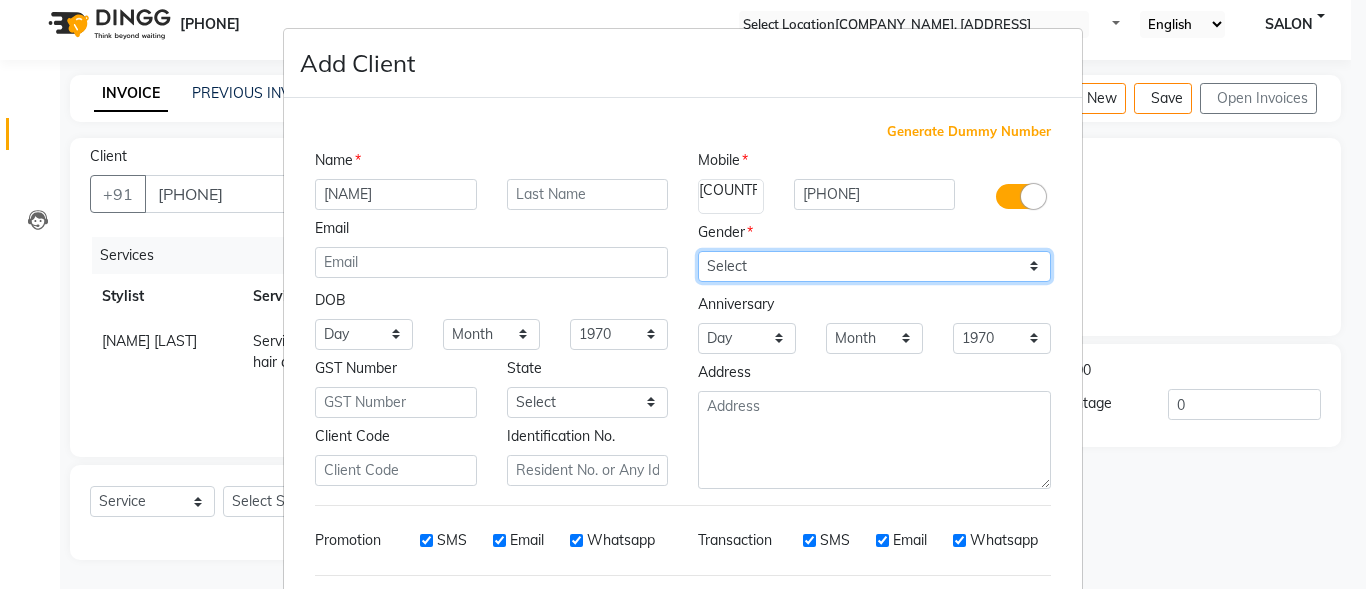 click on "Select Male Female Other Prefer Not To Say" at bounding box center [874, 266] 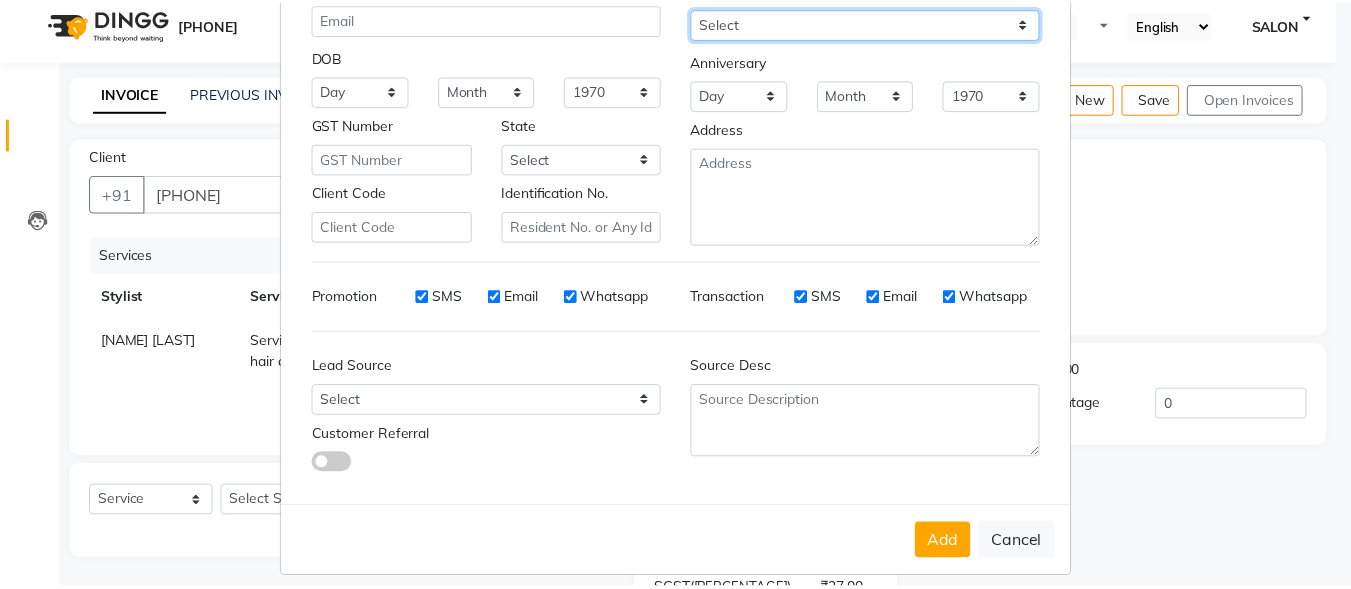 scroll, scrollTop: 260, scrollLeft: 0, axis: vertical 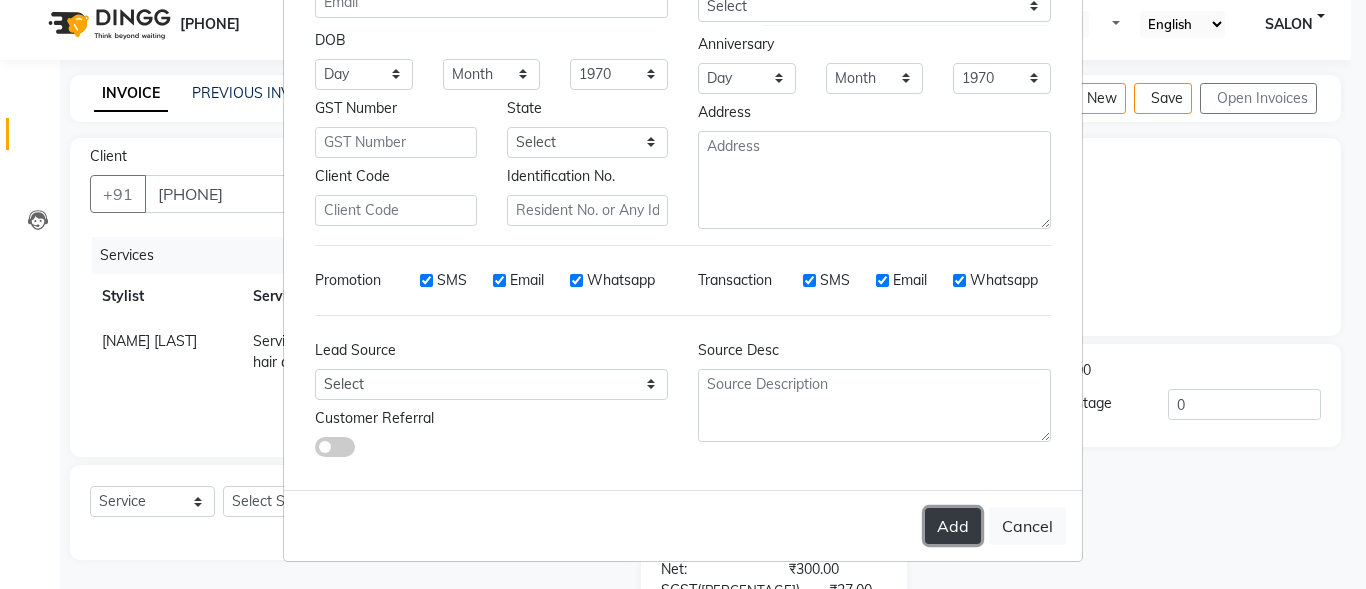 click on "Add" at bounding box center (953, 526) 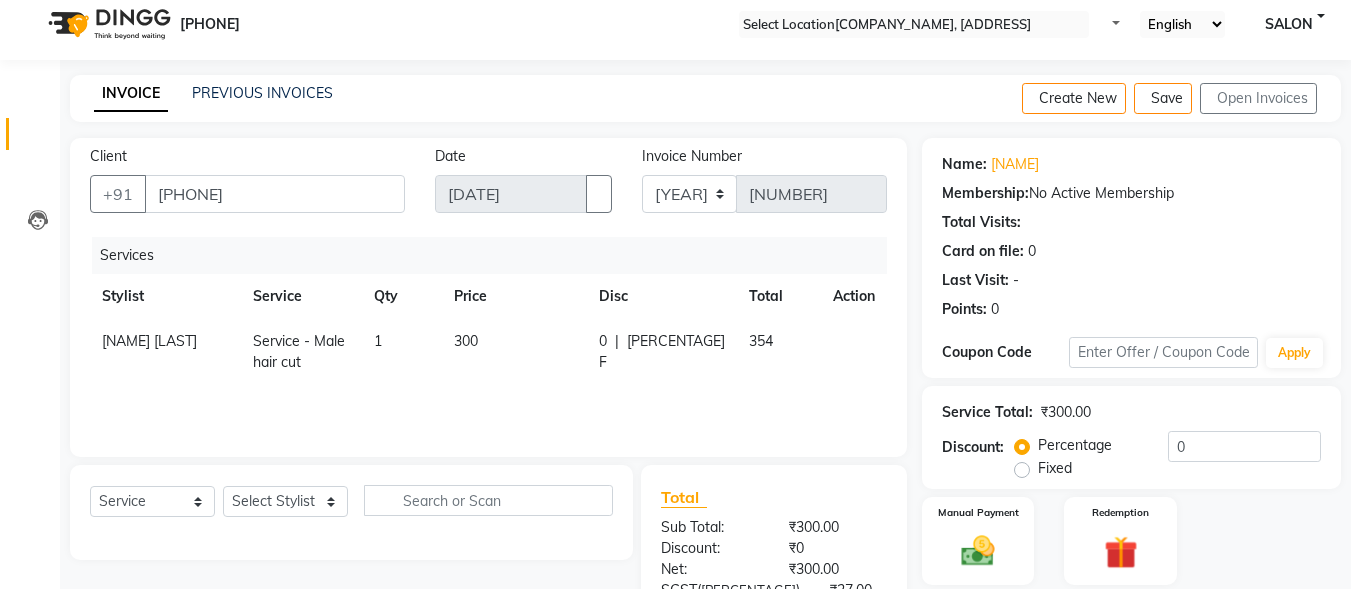 click at bounding box center (841, 331) 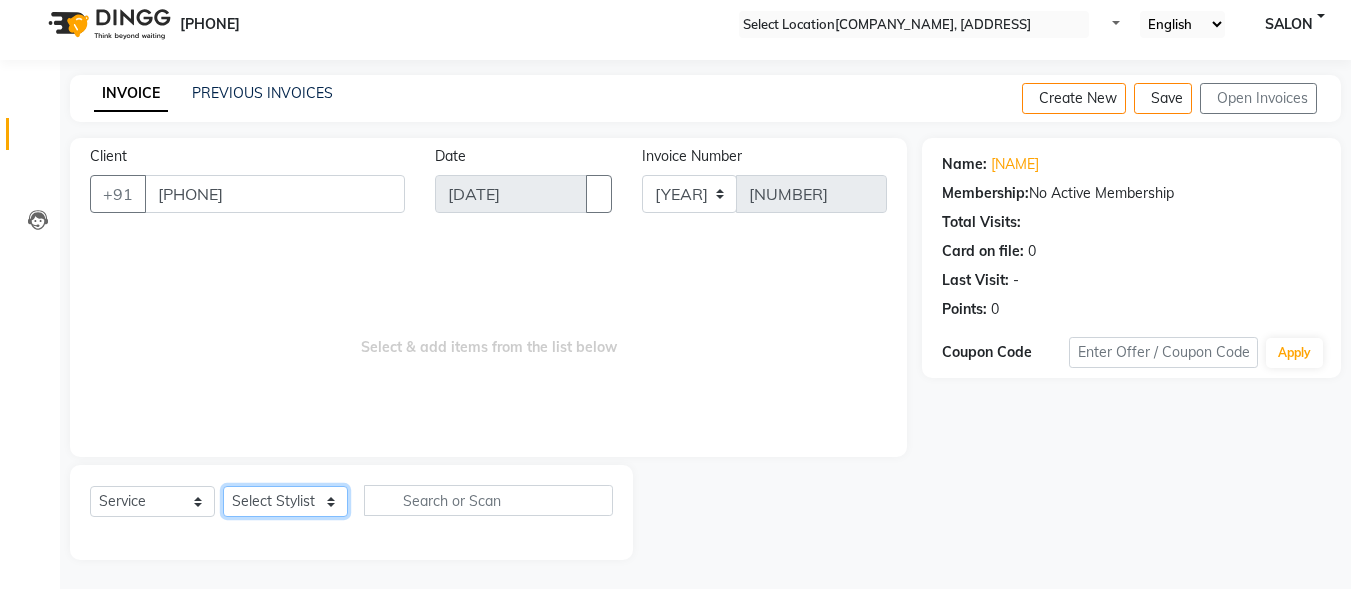 click on "Select Stylist DINGG Support  [NAME]  [NAME] SALON [NAME]" at bounding box center [285, 501] 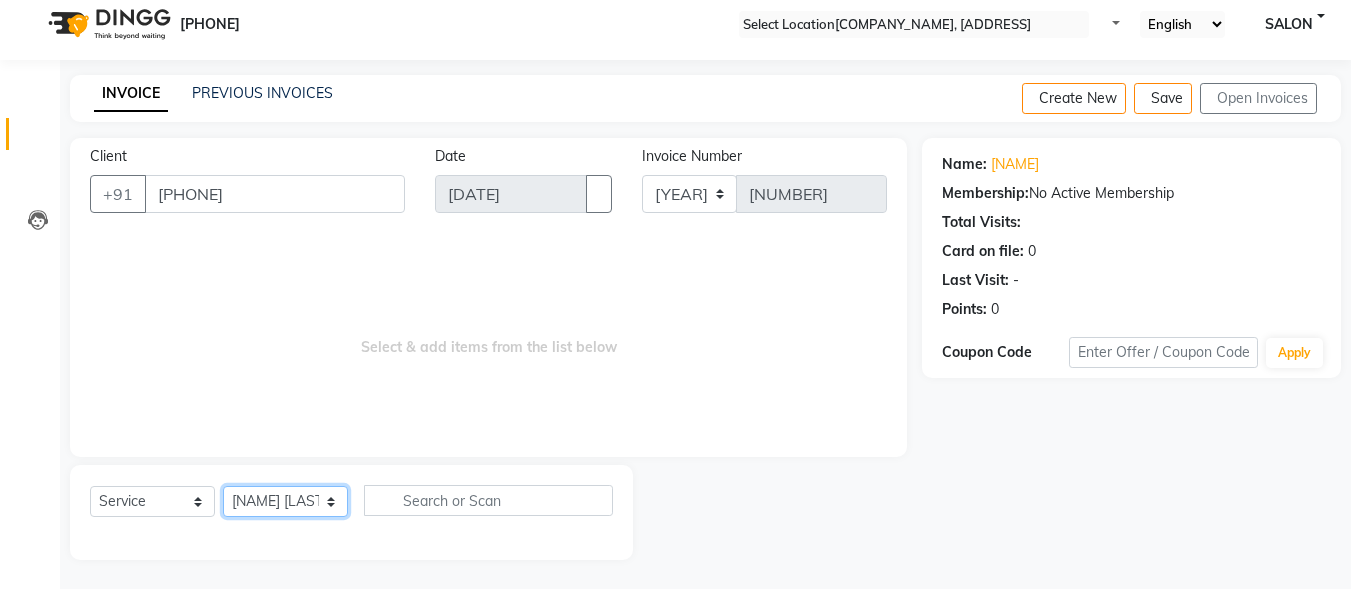 click on "Select Stylist DINGG Support  [NAME]  [NAME] SALON [NAME]" at bounding box center (285, 501) 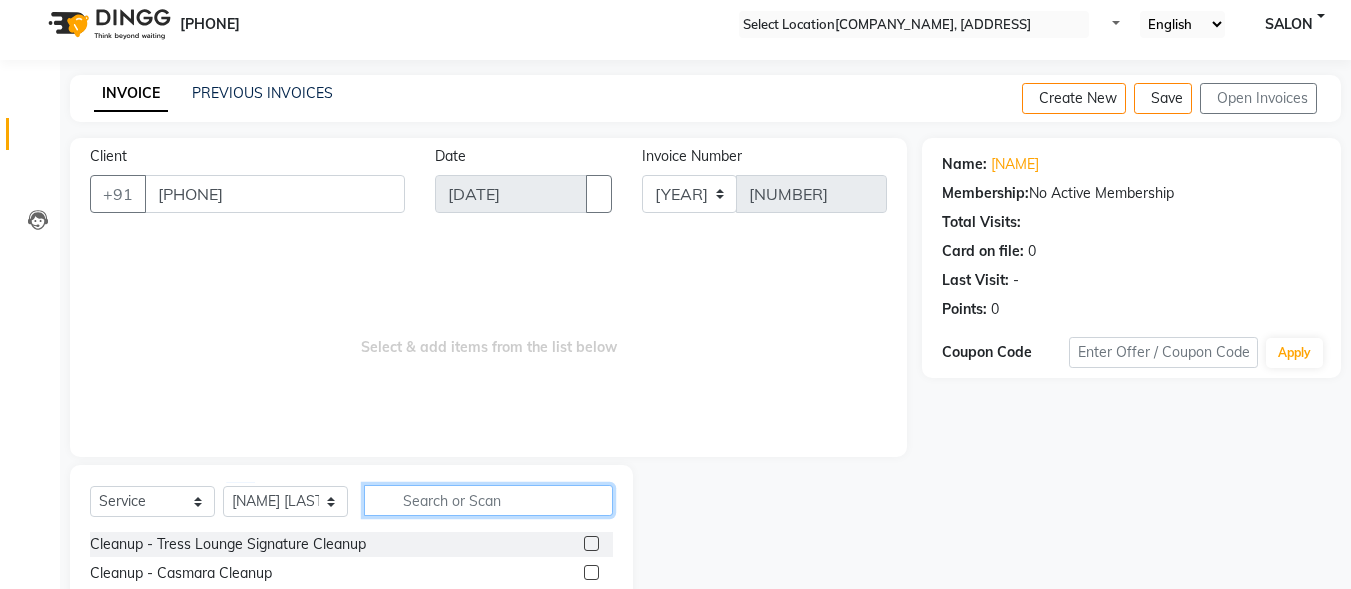 click at bounding box center [488, 500] 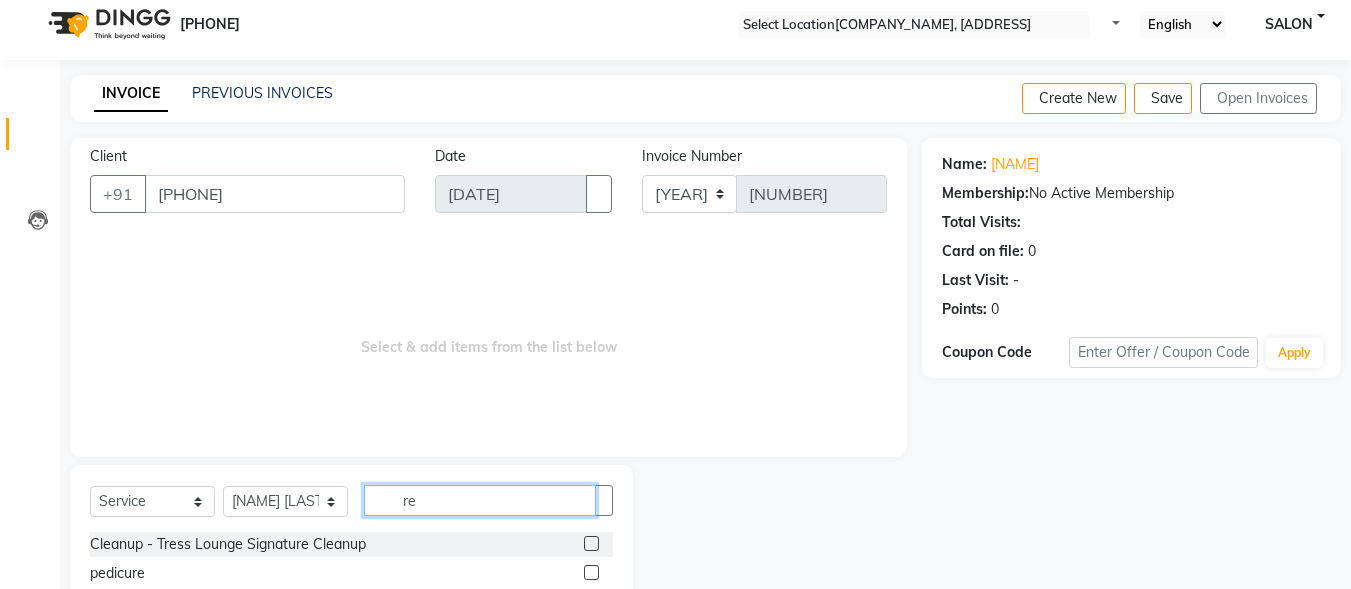 scroll, scrollTop: 212, scrollLeft: 0, axis: vertical 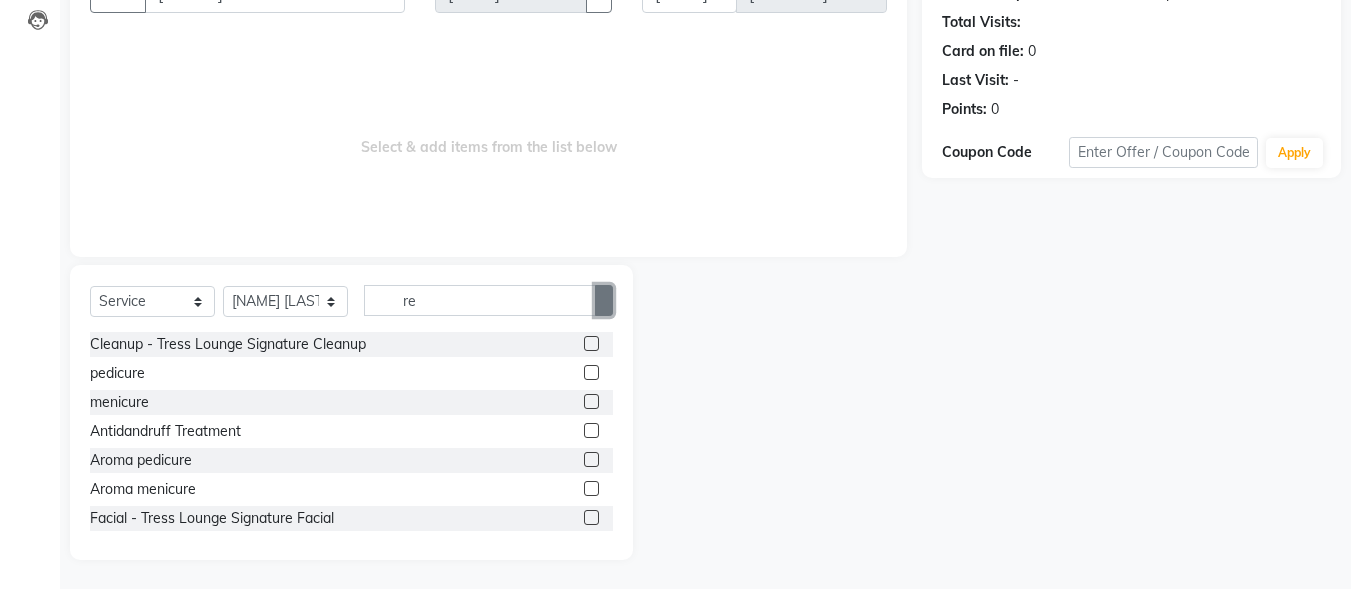 click at bounding box center (604, 300) 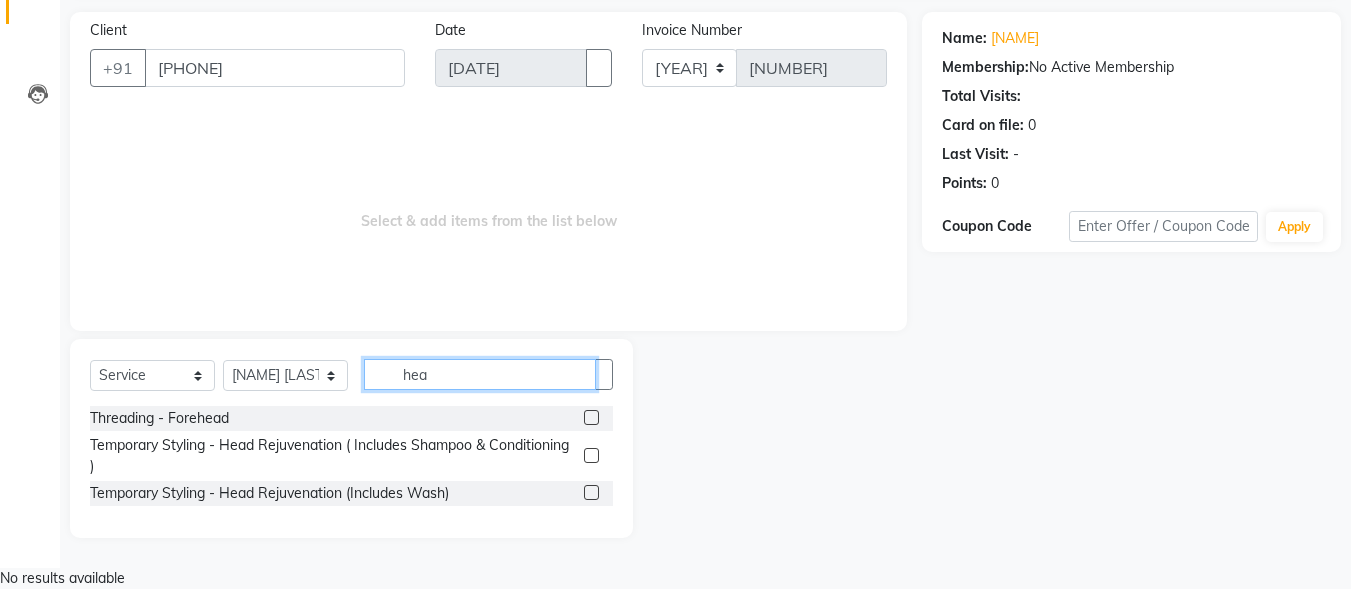 scroll, scrollTop: 116, scrollLeft: 0, axis: vertical 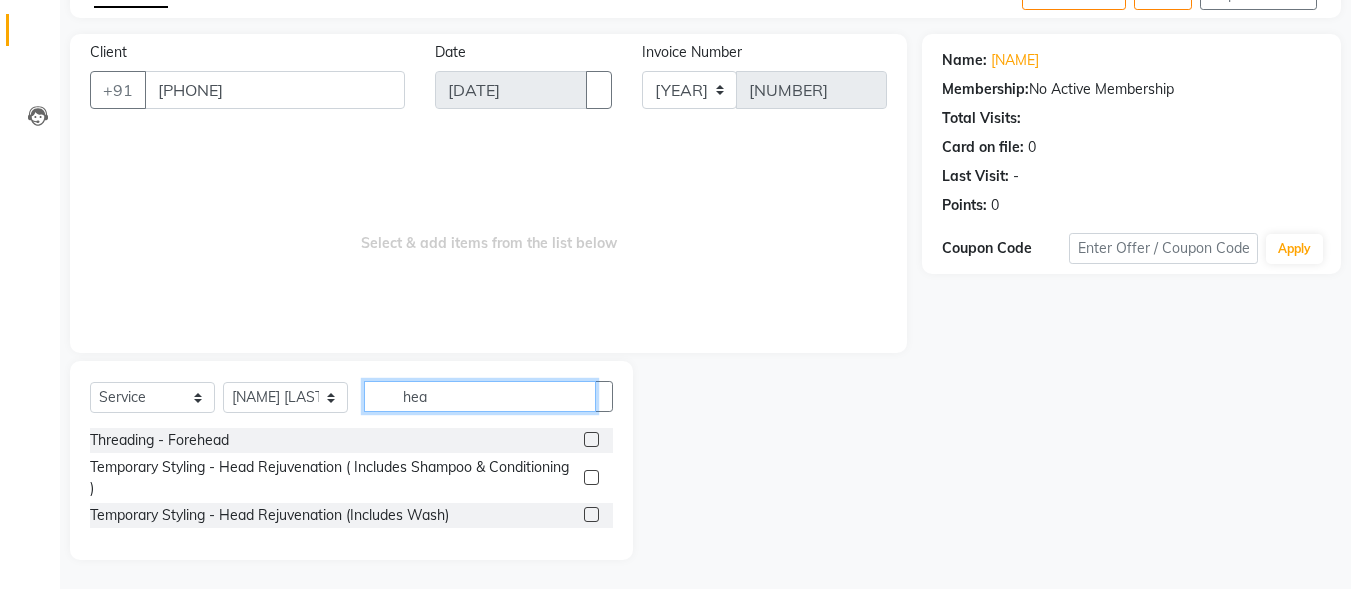 type on "hea" 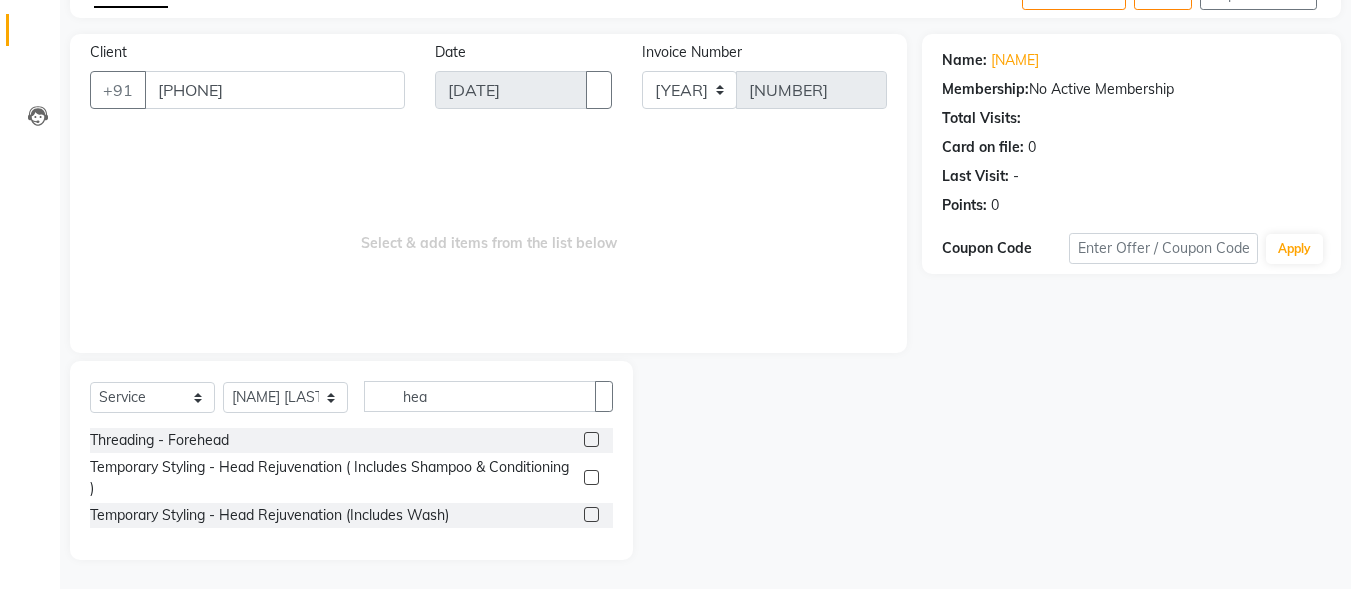 click at bounding box center [591, 514] 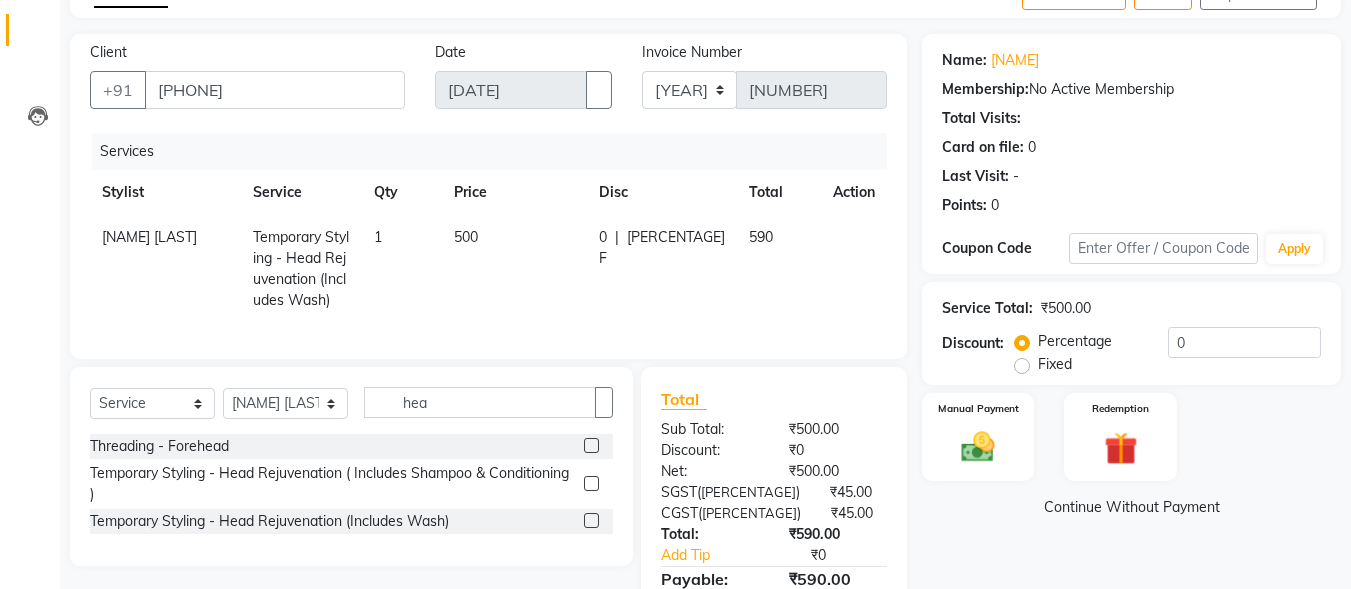 scroll, scrollTop: 232, scrollLeft: 0, axis: vertical 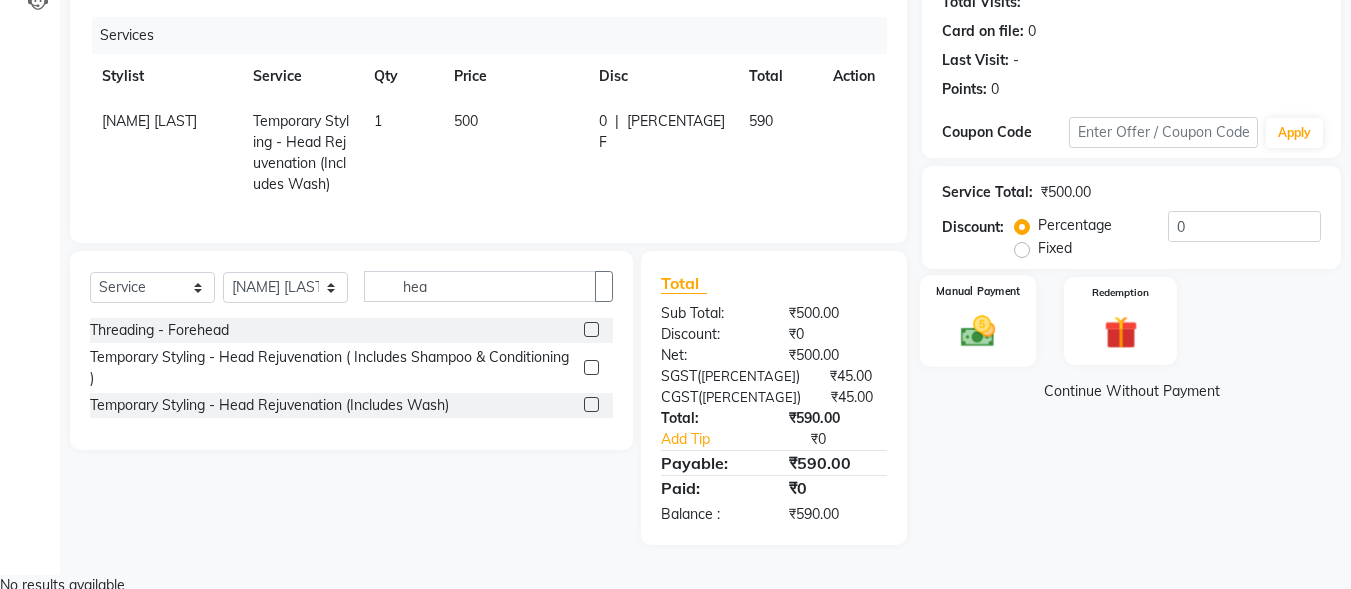 click at bounding box center (978, 331) 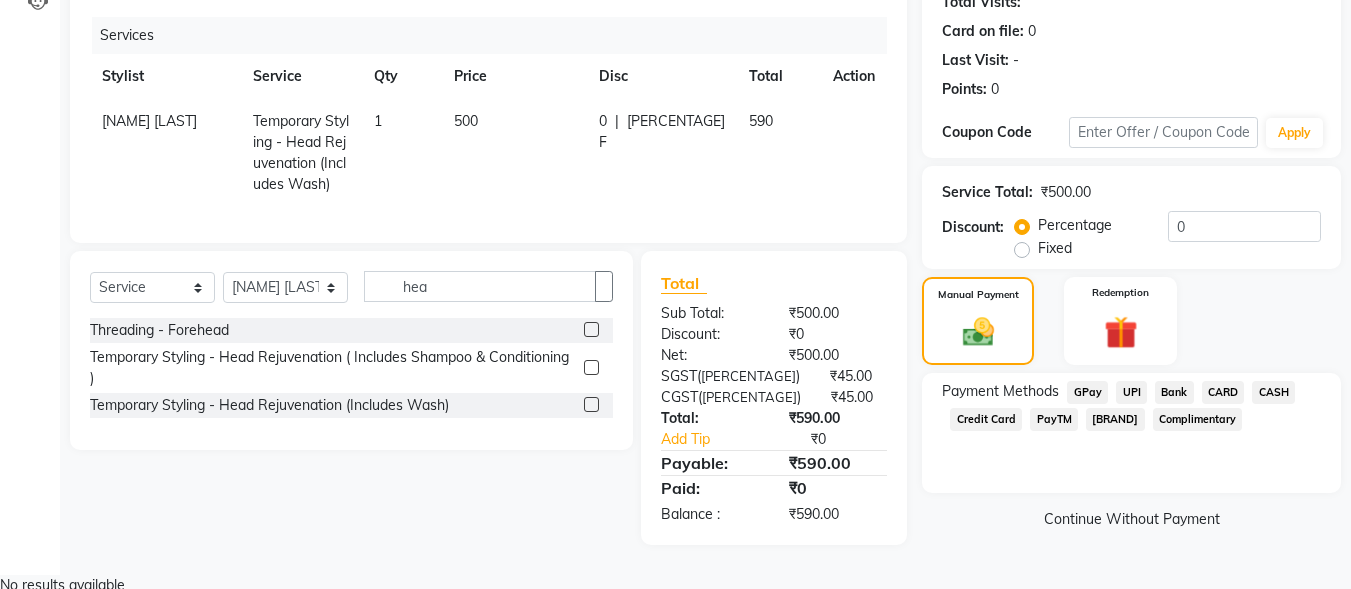 click on "UPI" at bounding box center [1087, 392] 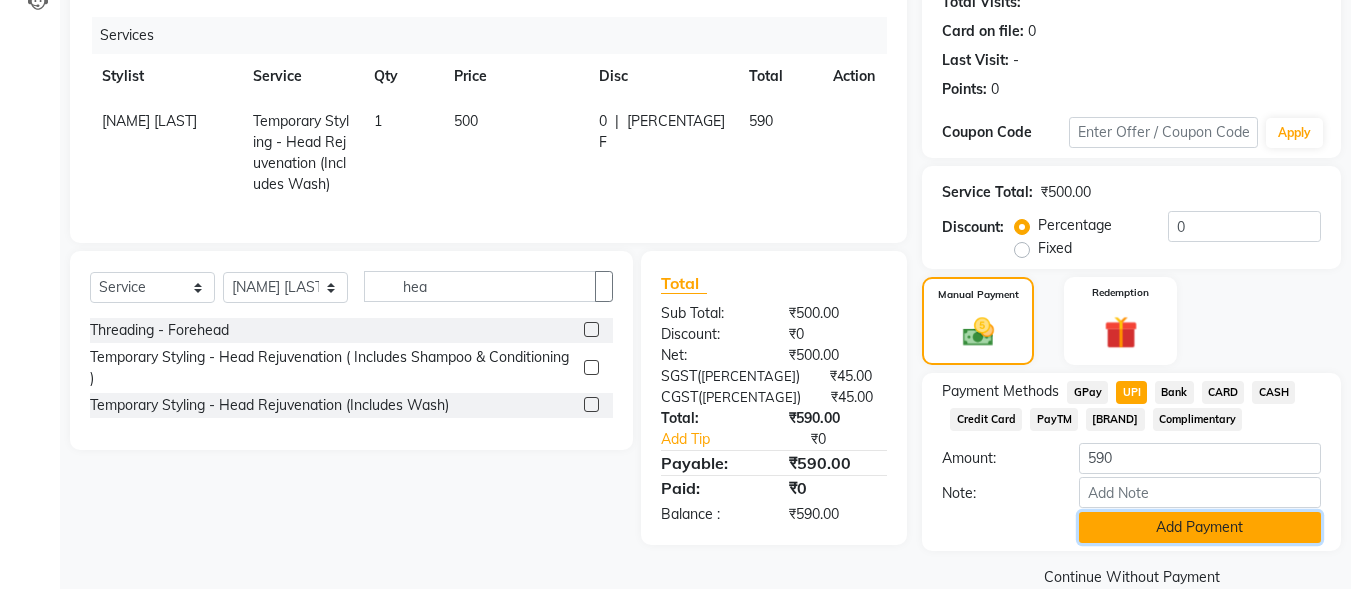 click on "Add Payment" at bounding box center [1200, 527] 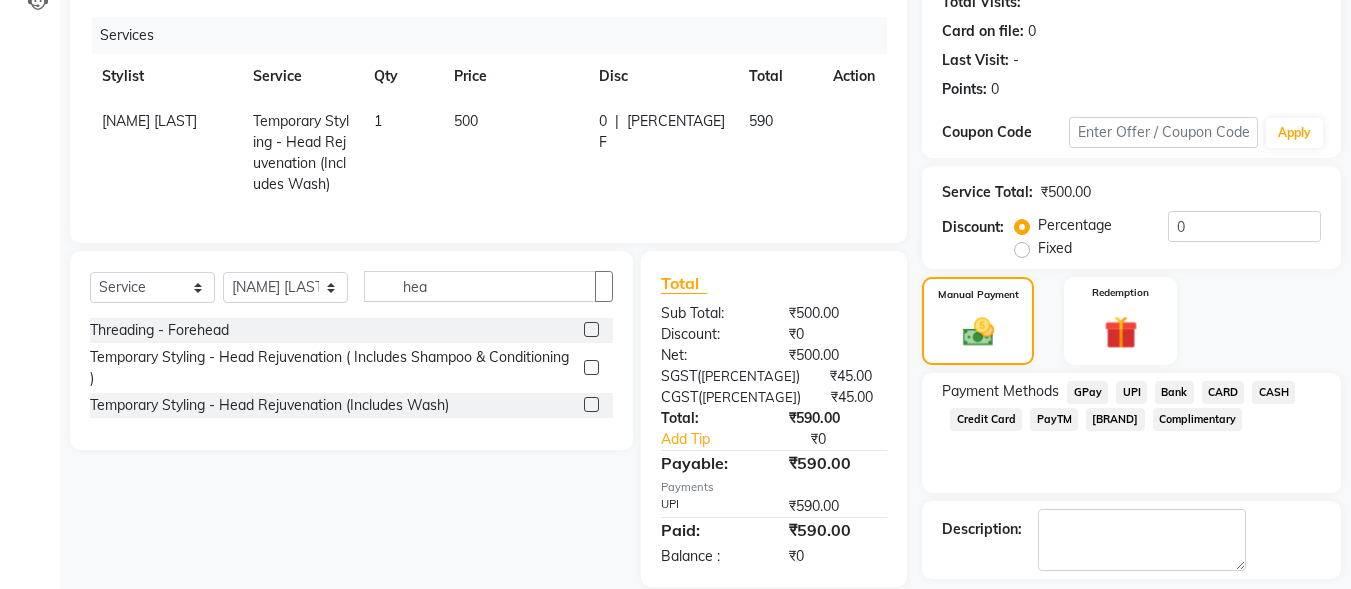 scroll, scrollTop: 327, scrollLeft: 0, axis: vertical 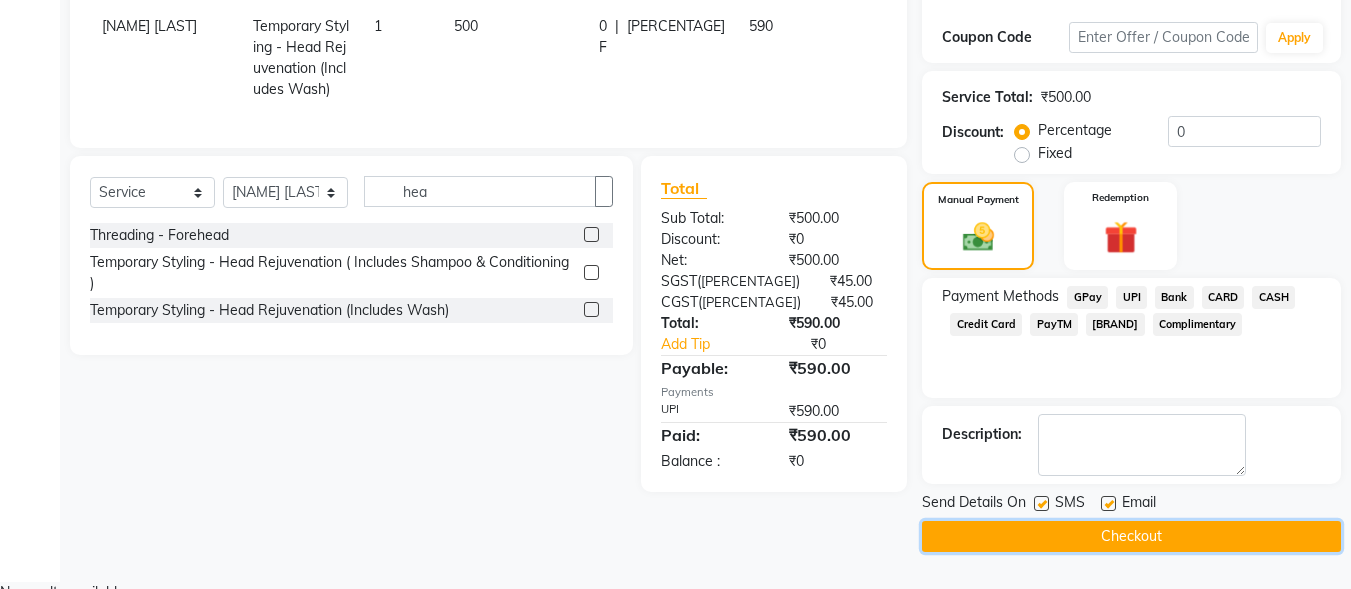 click on "Checkout" at bounding box center [1131, 536] 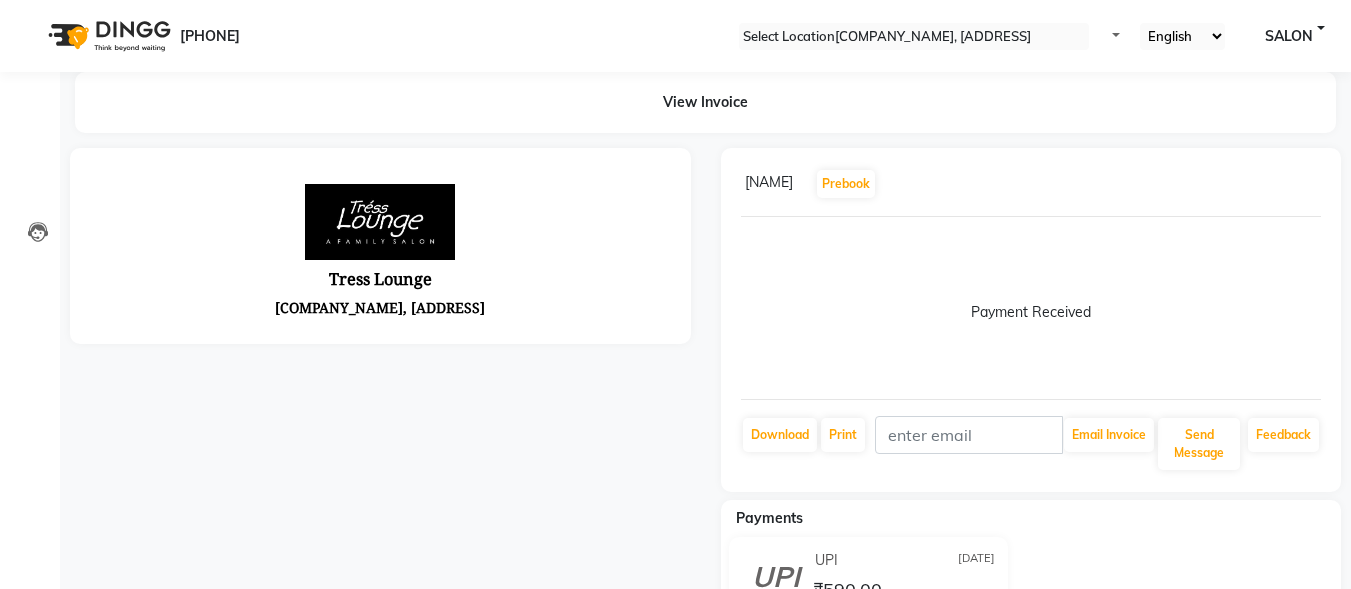 scroll, scrollTop: 0, scrollLeft: 0, axis: both 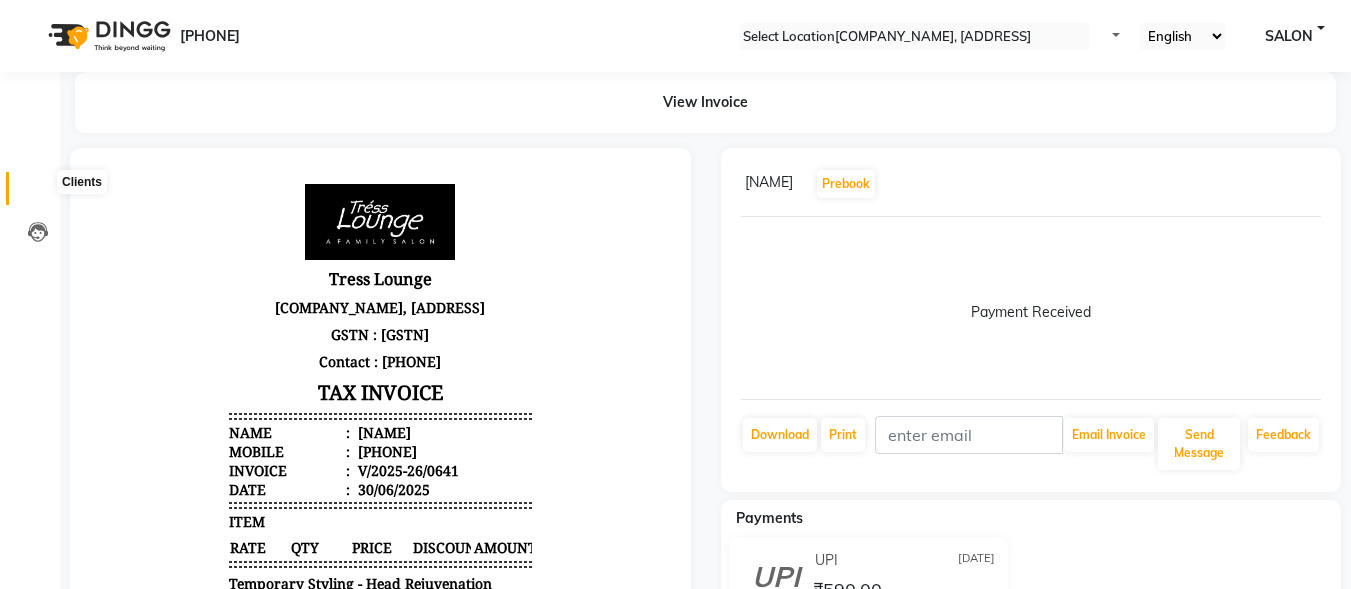 click at bounding box center (38, 193) 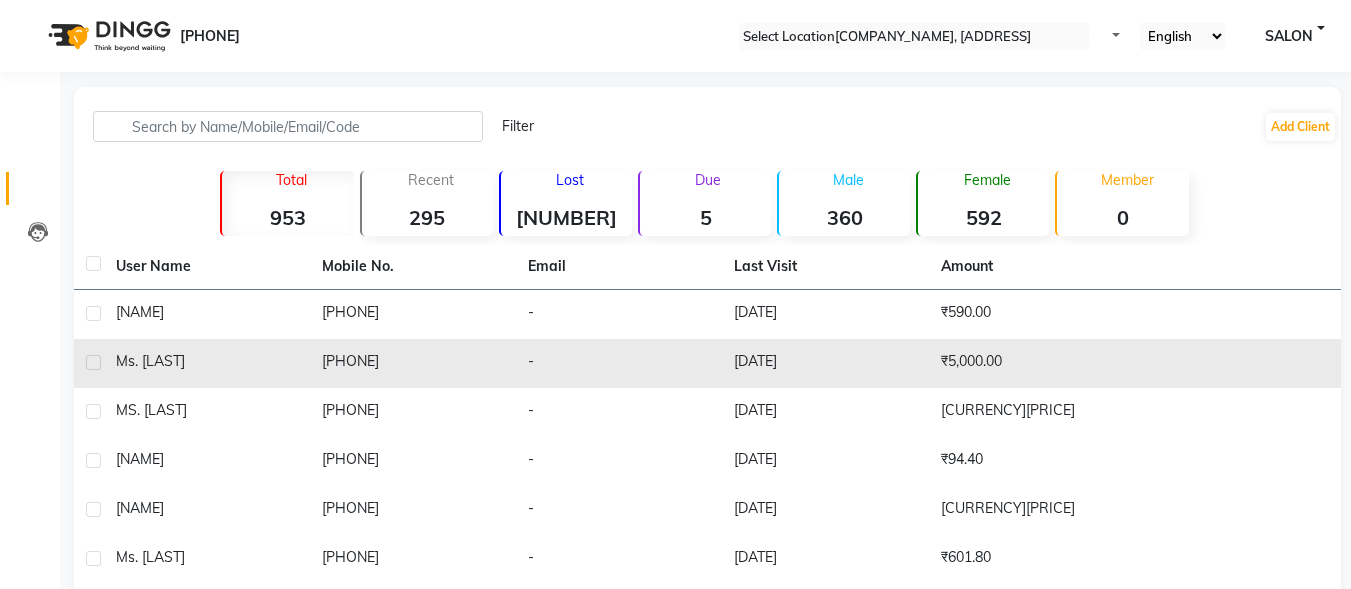 click on "₹5,000.00" at bounding box center (1032, 314) 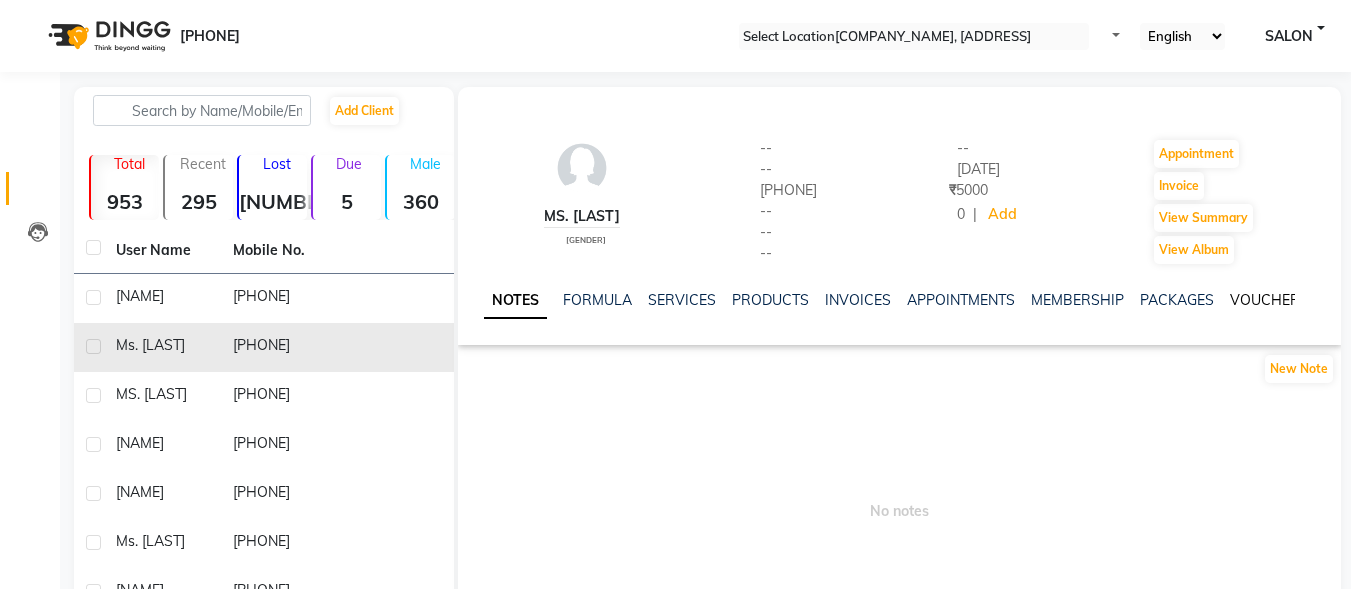 click on "VOUCHERS" at bounding box center (1269, 300) 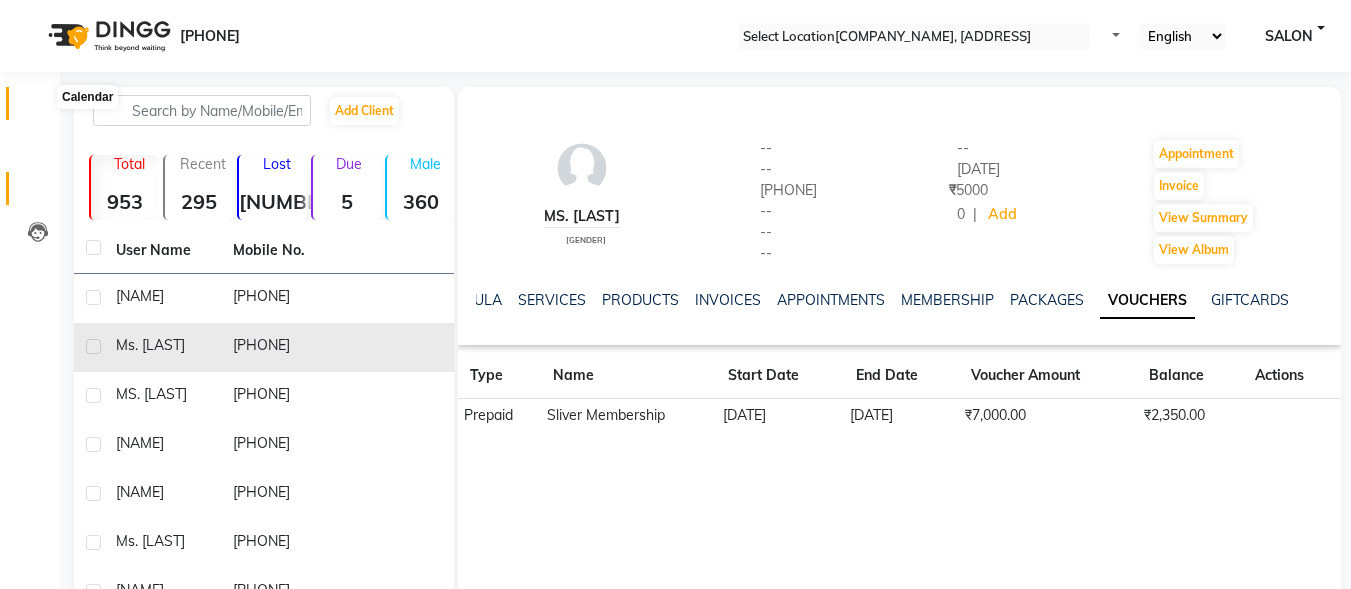 click at bounding box center (38, 108) 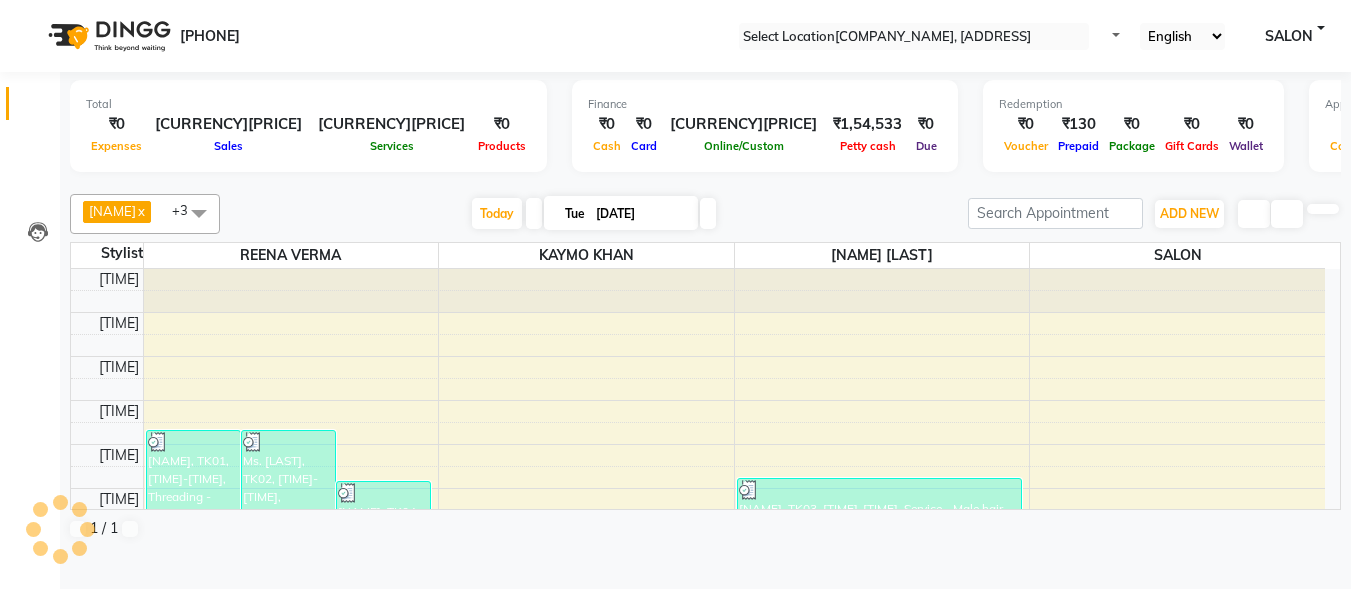scroll, scrollTop: 0, scrollLeft: 0, axis: both 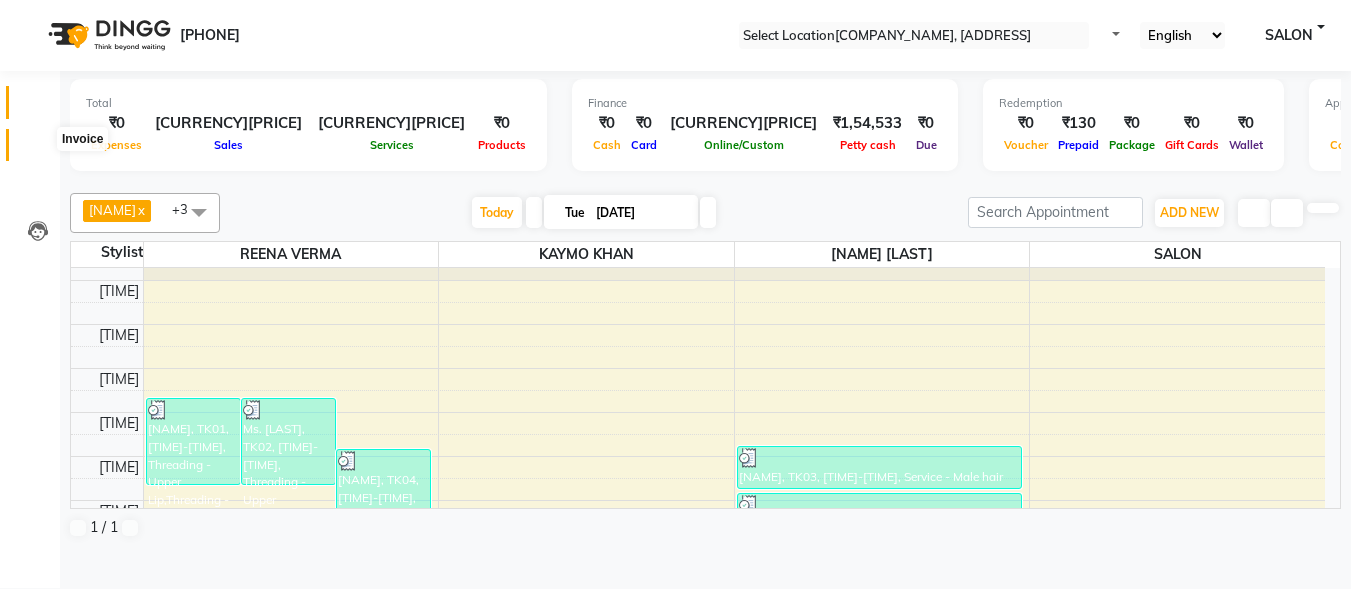 click at bounding box center (38, 150) 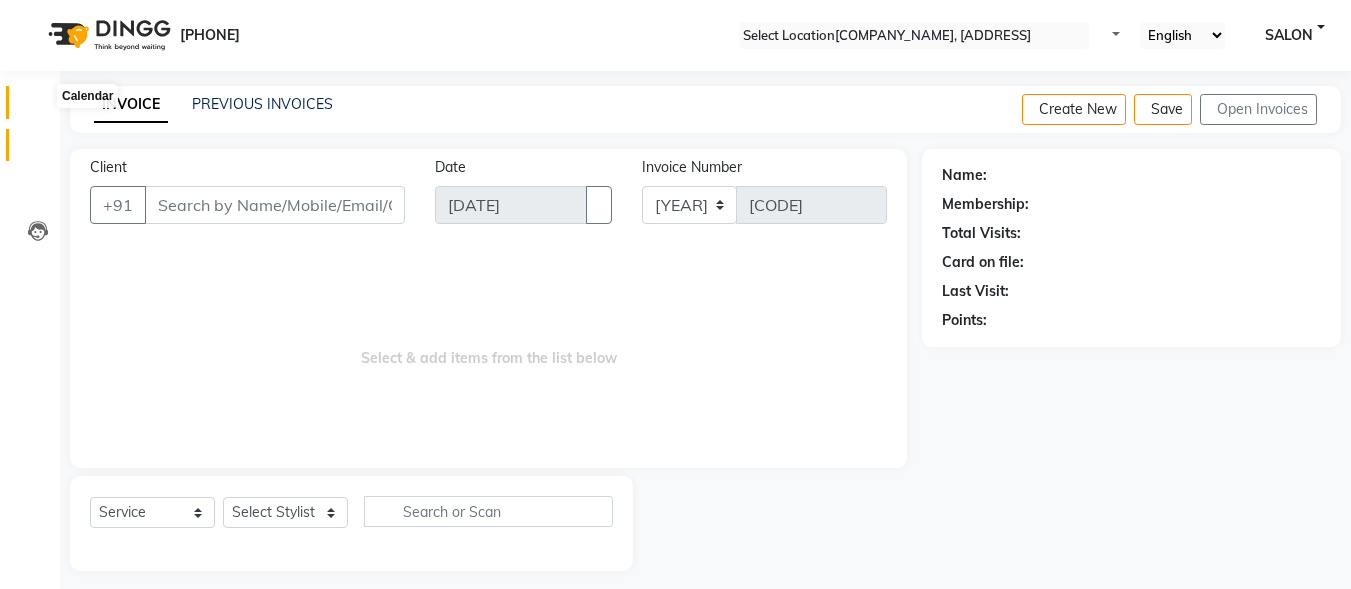 click at bounding box center [38, 107] 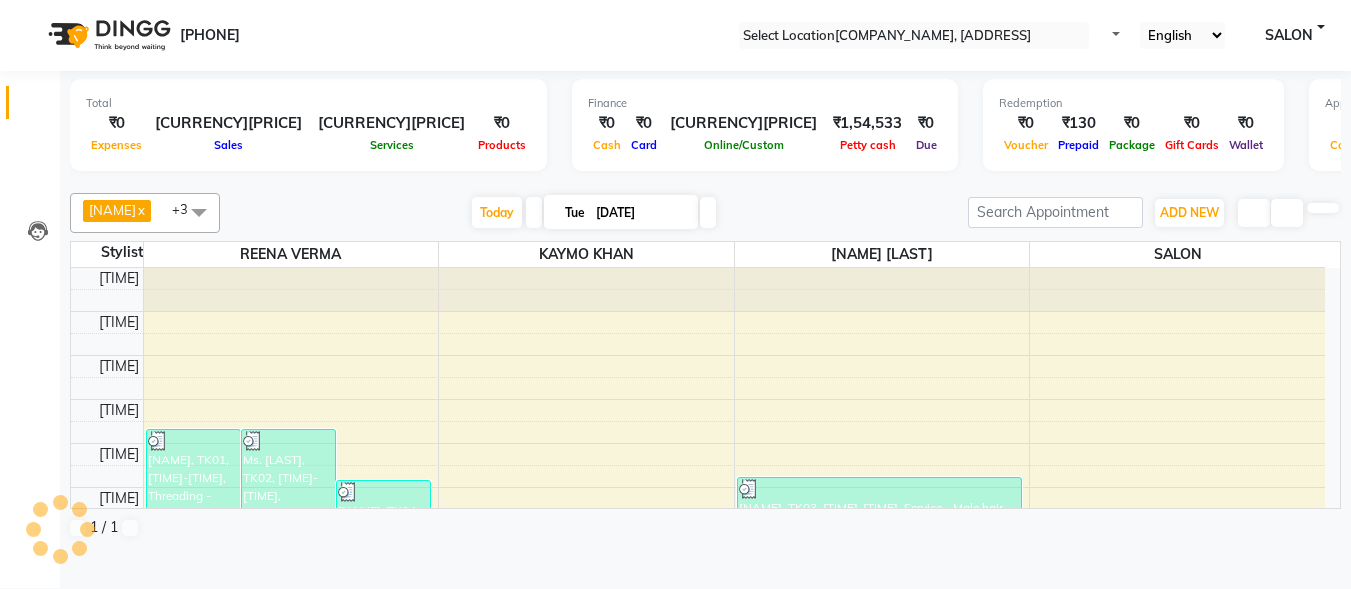 scroll, scrollTop: 0, scrollLeft: 0, axis: both 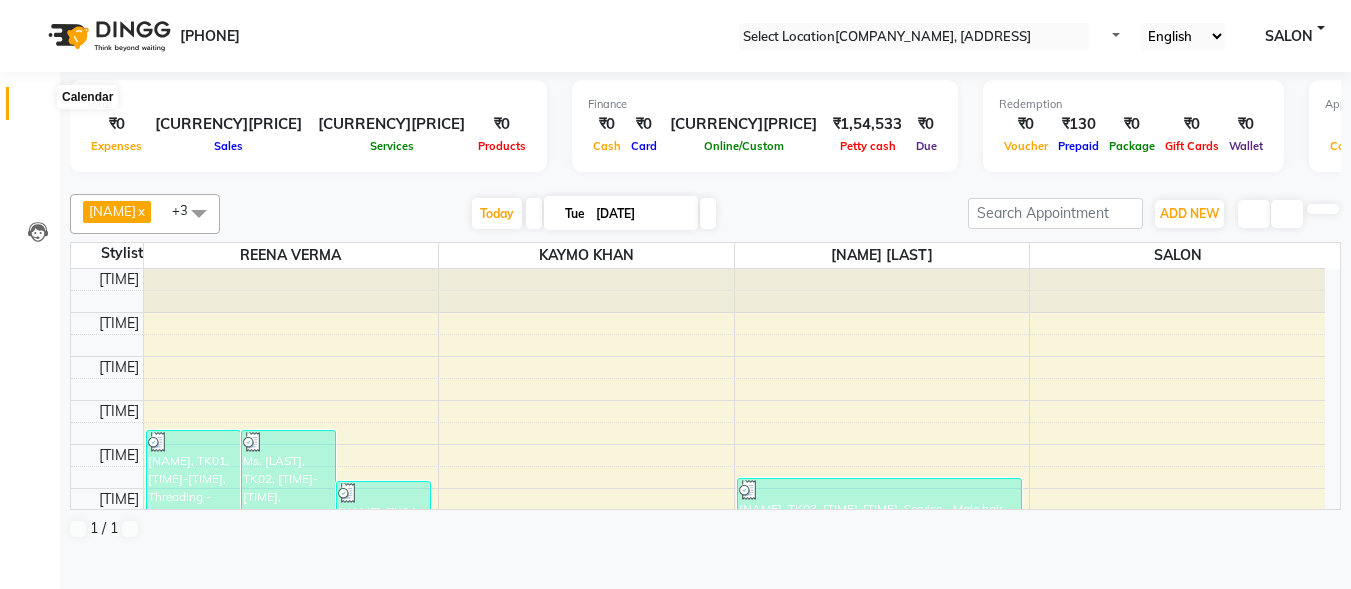 click at bounding box center (38, 108) 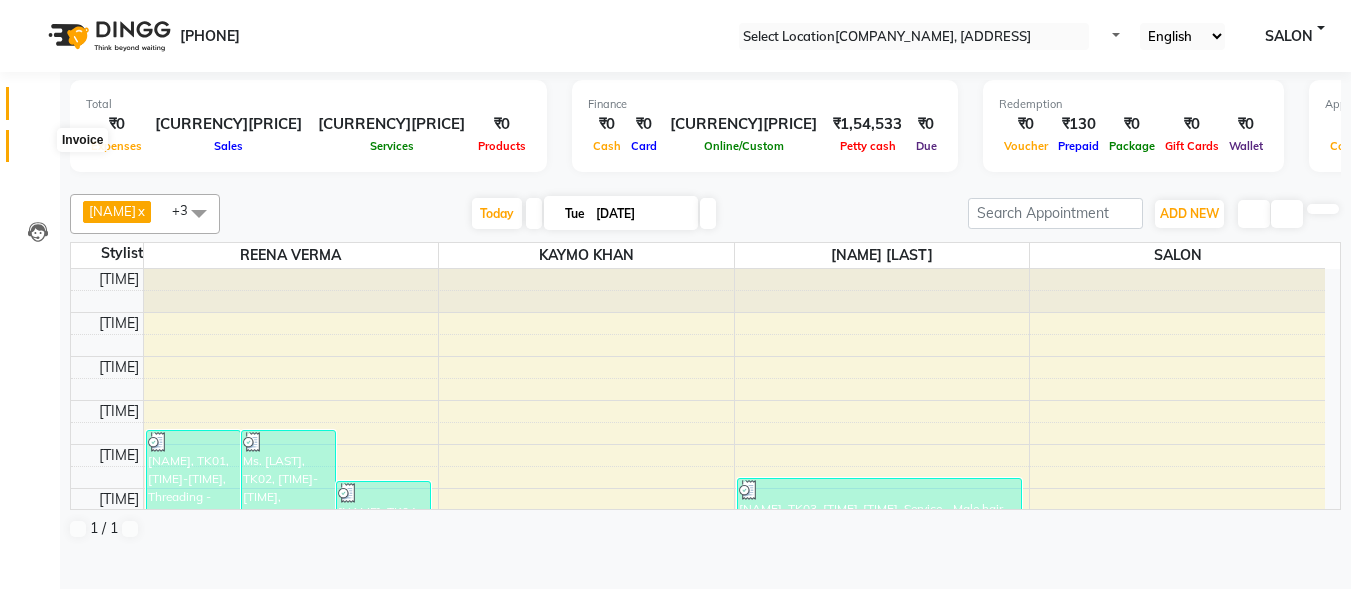click at bounding box center (38, 151) 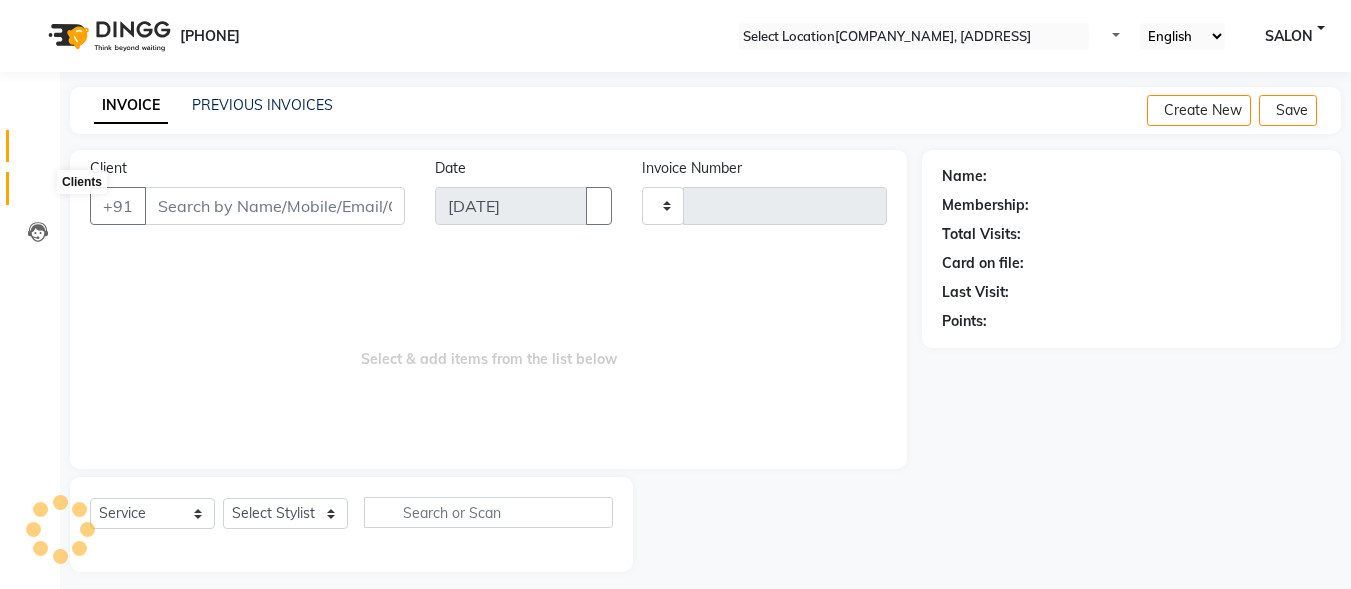 click at bounding box center (38, 193) 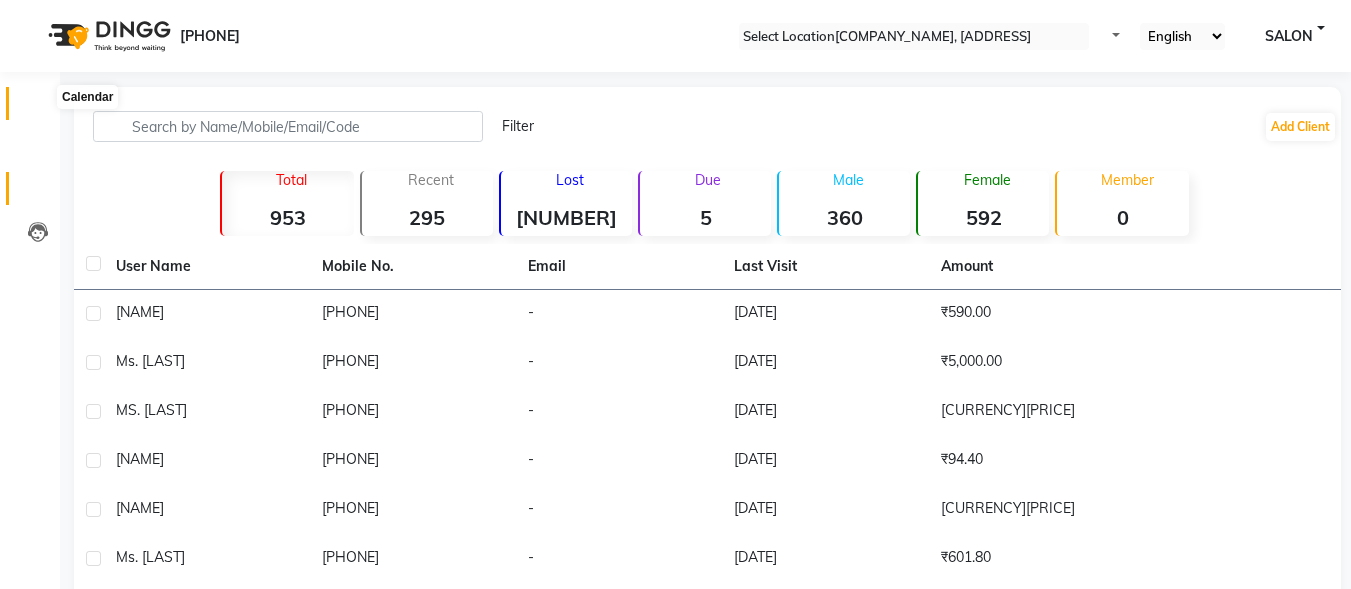 click at bounding box center [38, 108] 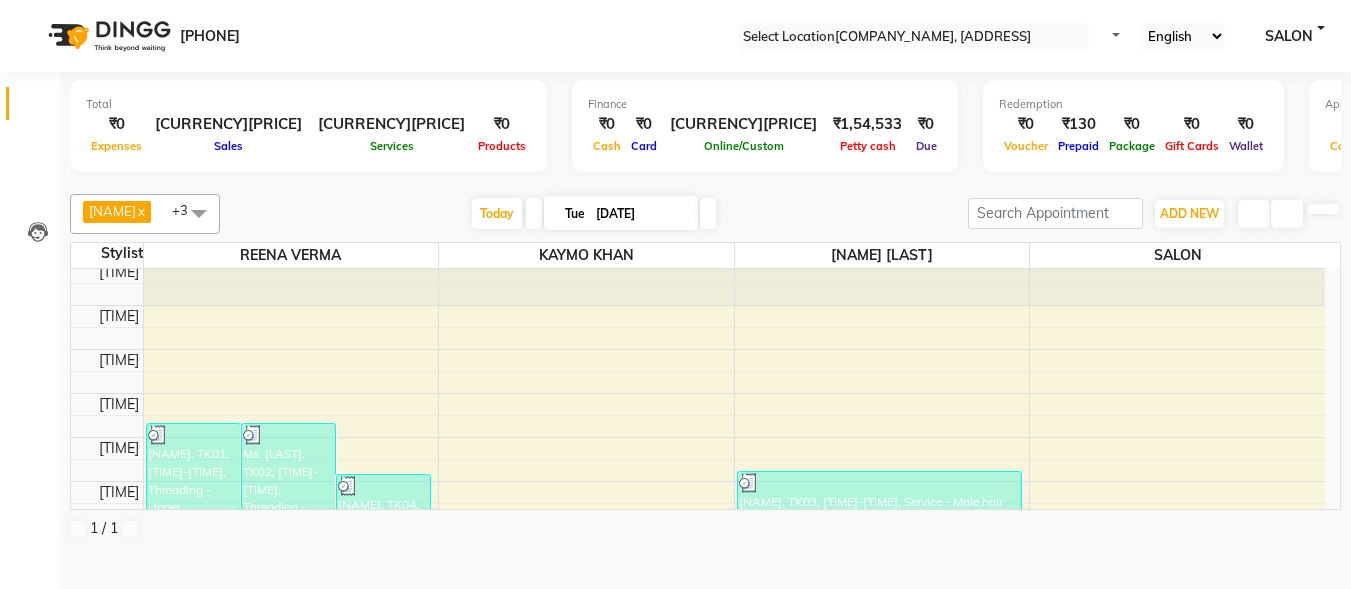 scroll, scrollTop: 0, scrollLeft: 0, axis: both 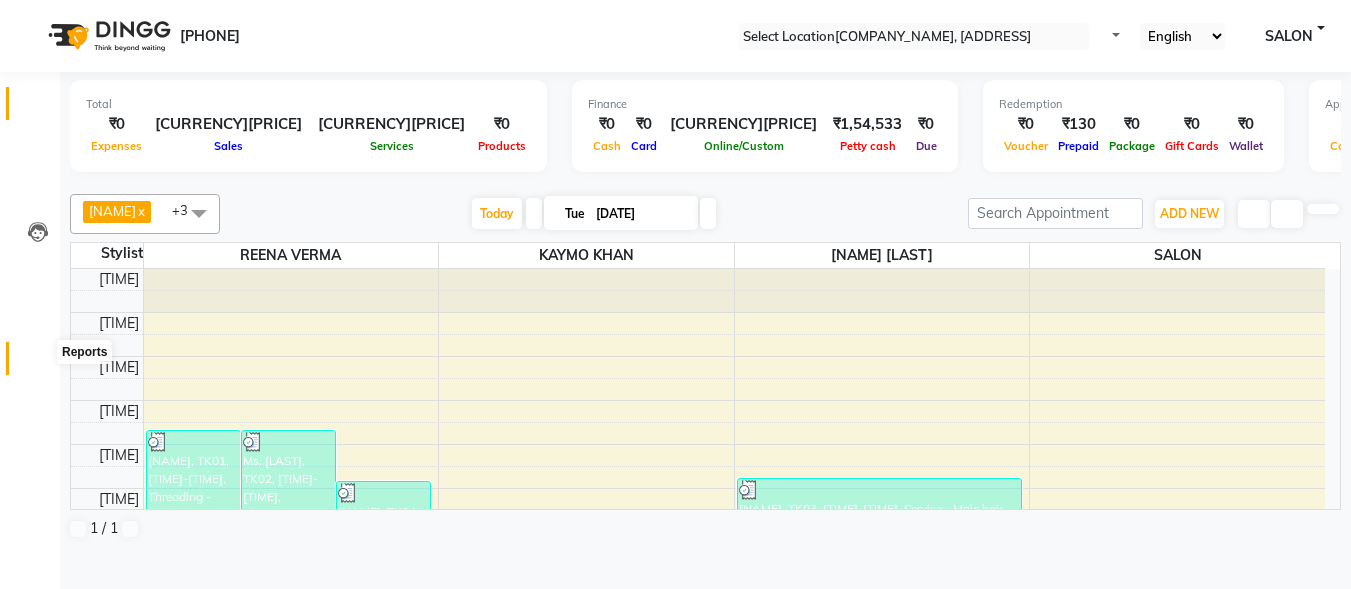 click at bounding box center (38, 363) 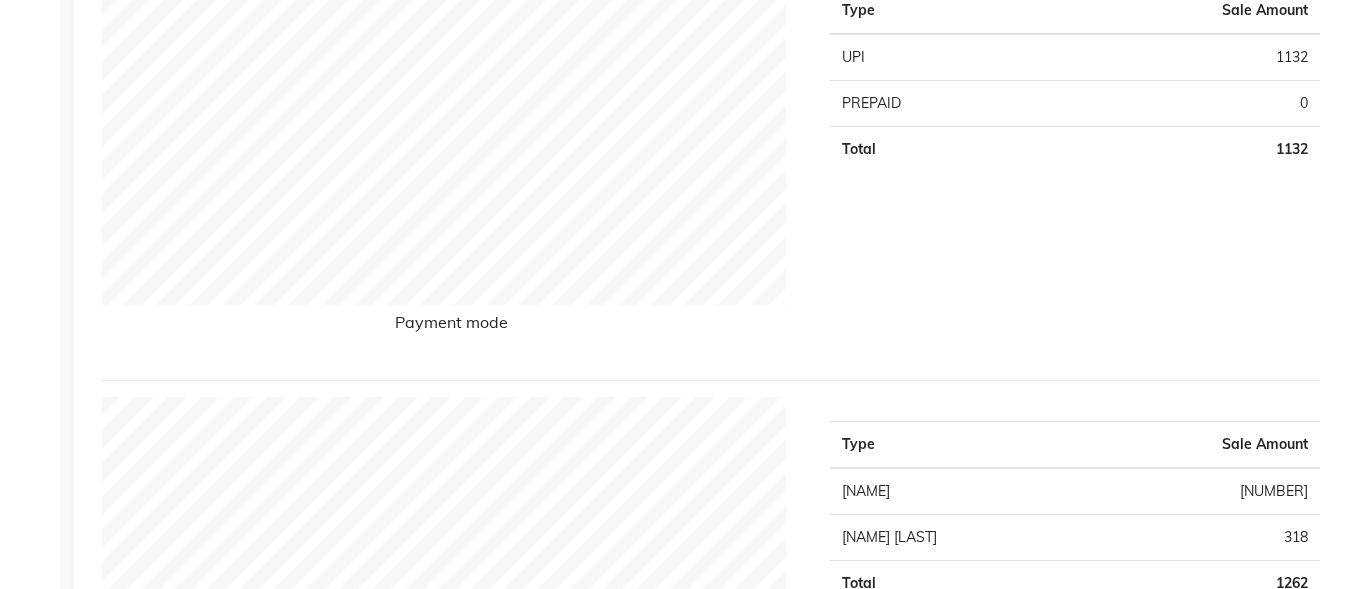 scroll, scrollTop: 0, scrollLeft: 0, axis: both 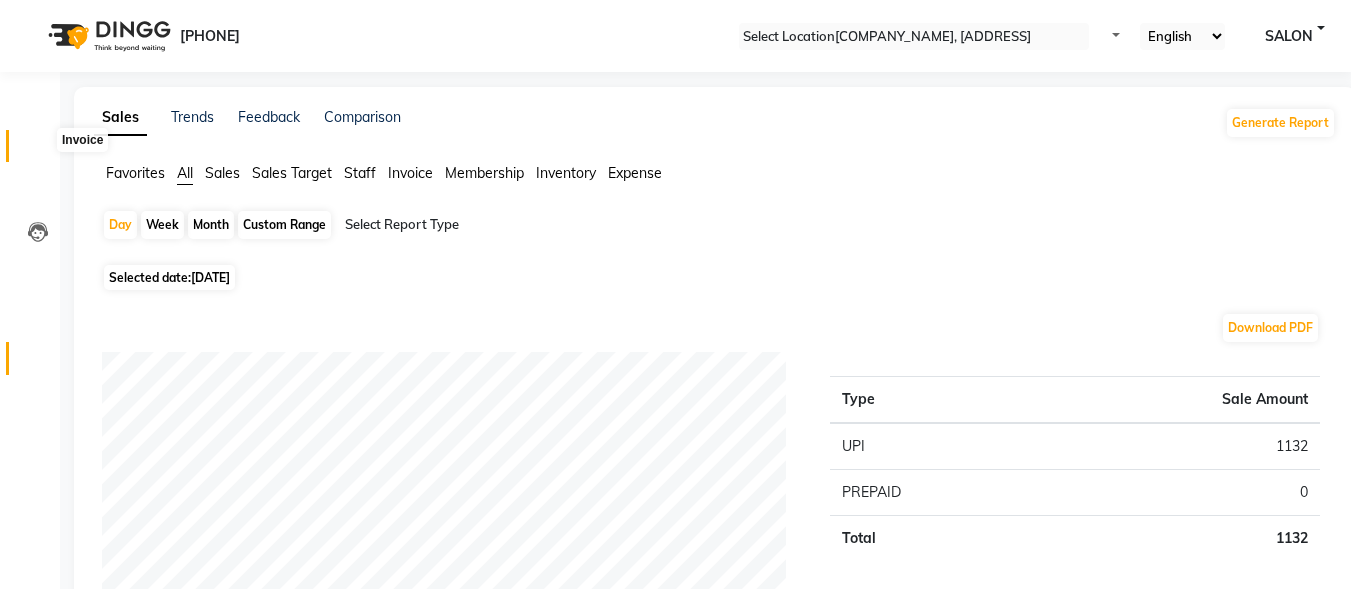 click at bounding box center [38, 151] 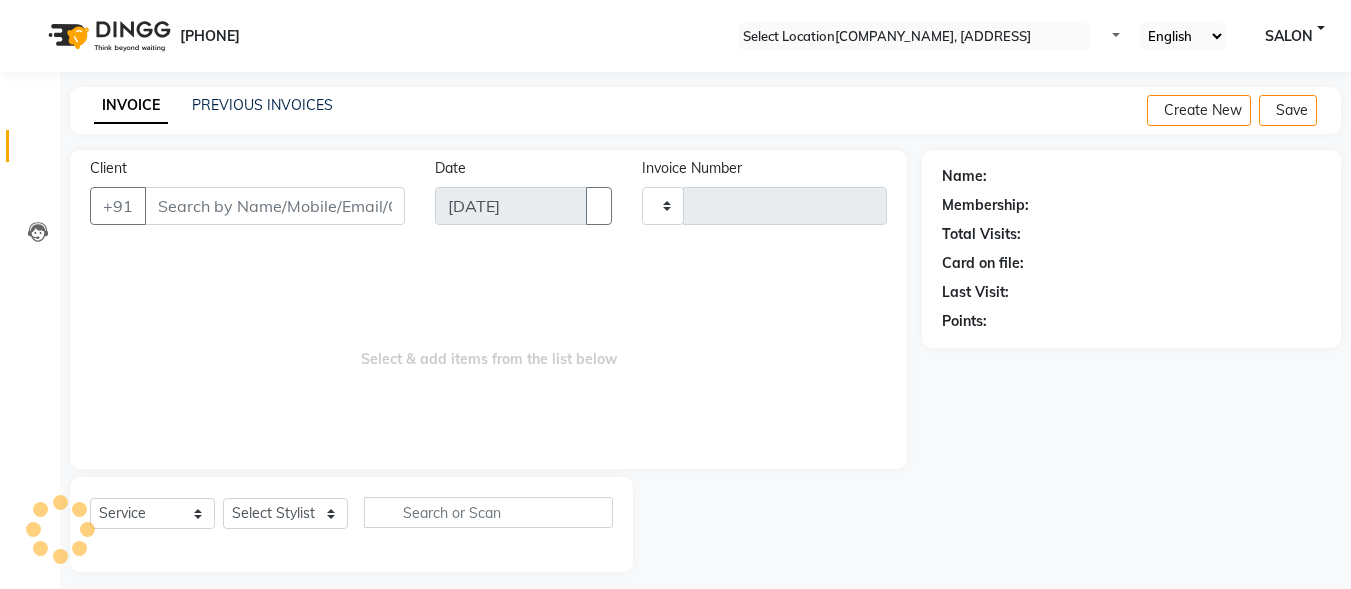scroll, scrollTop: 12, scrollLeft: 0, axis: vertical 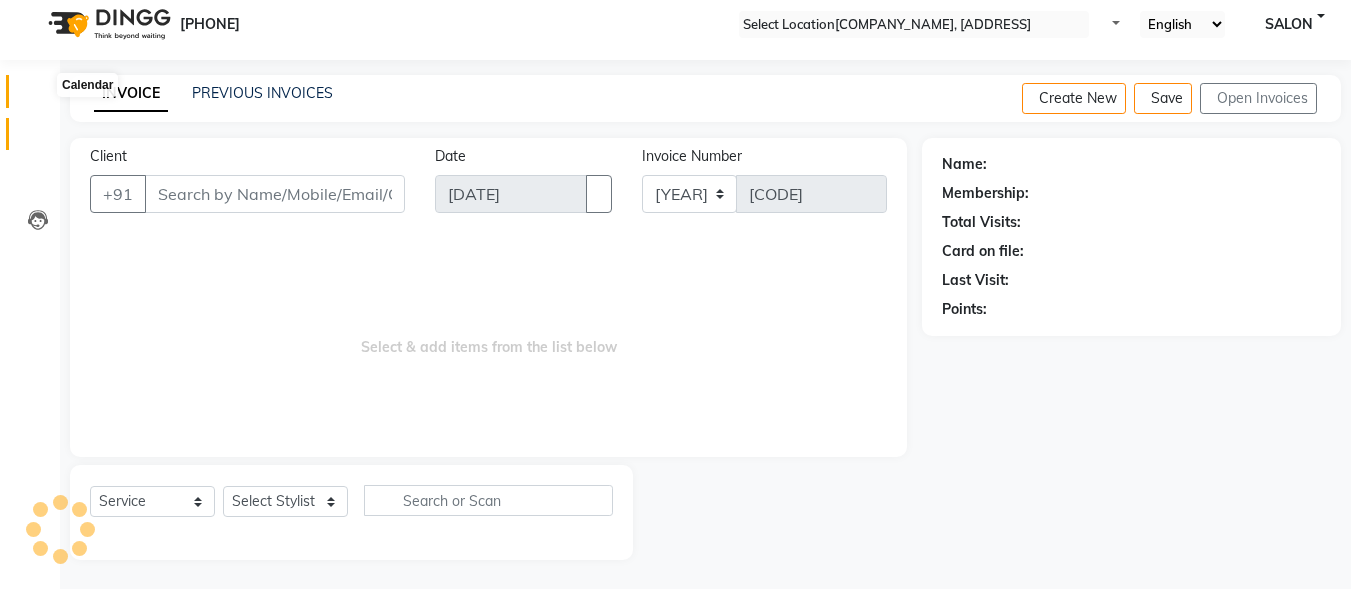 click at bounding box center (38, 96) 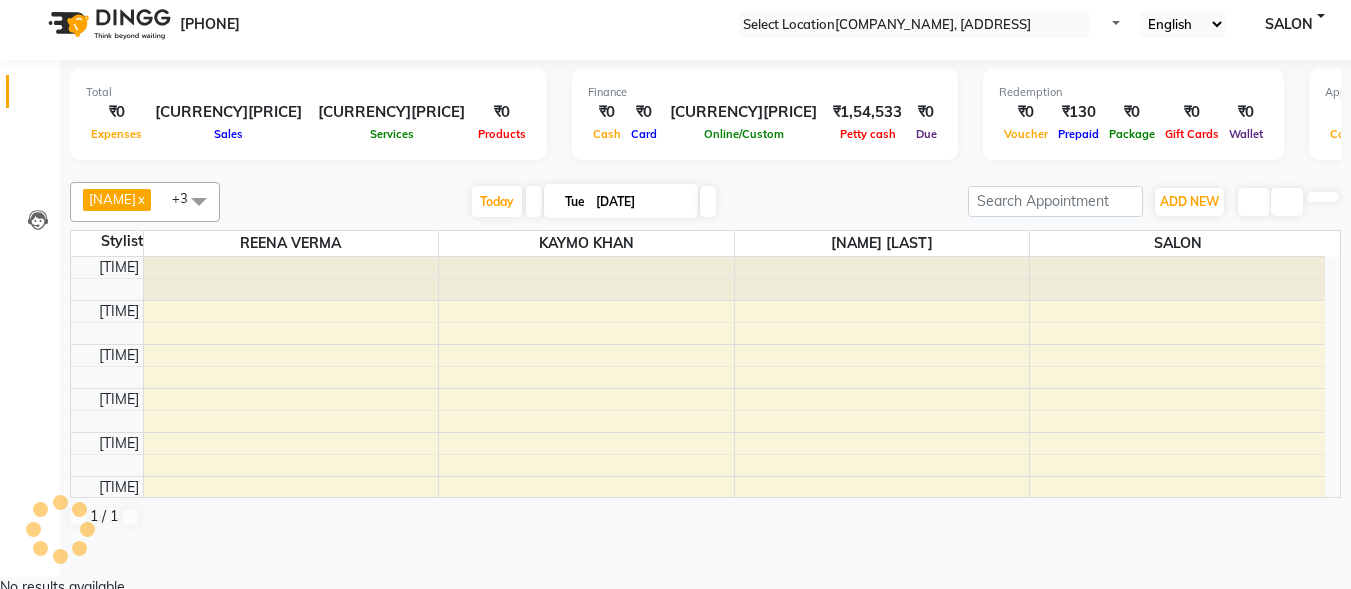 scroll, scrollTop: 0, scrollLeft: 0, axis: both 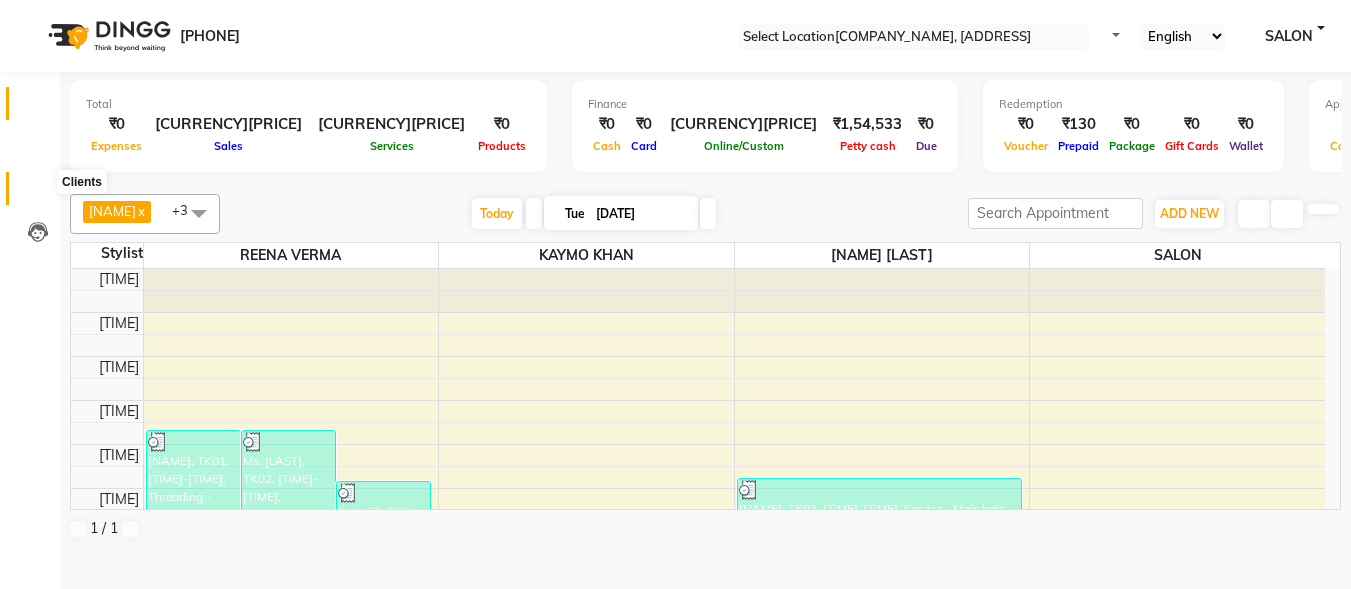 click at bounding box center (38, 193) 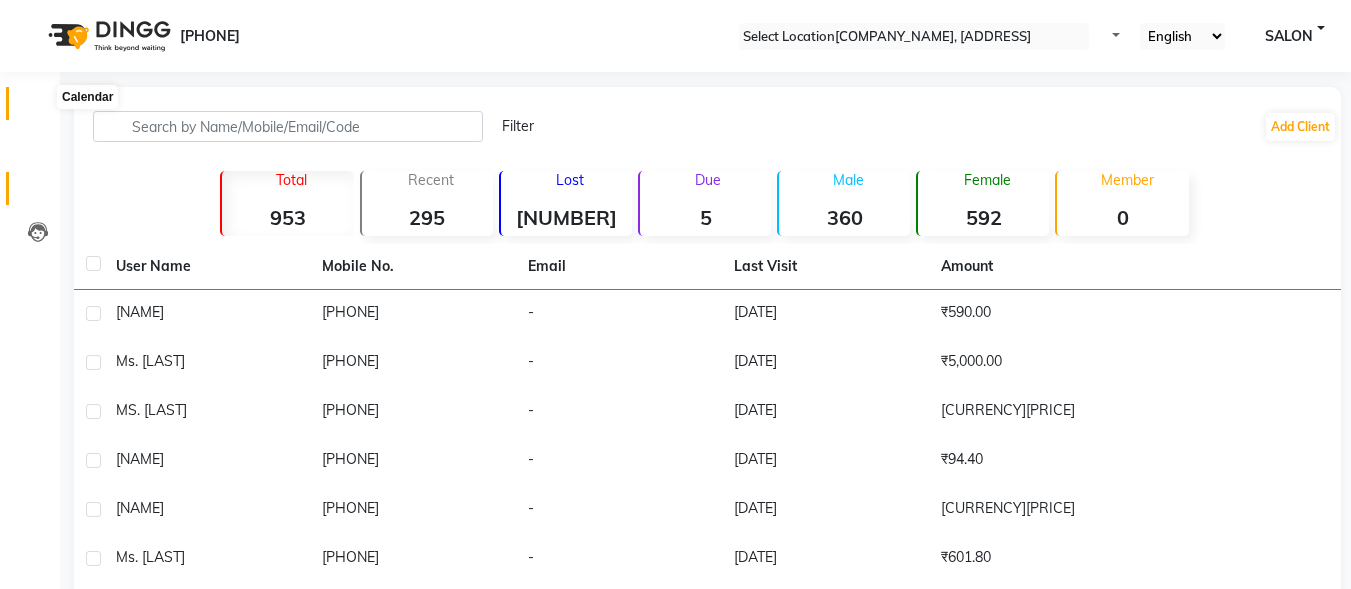 click at bounding box center [38, 108] 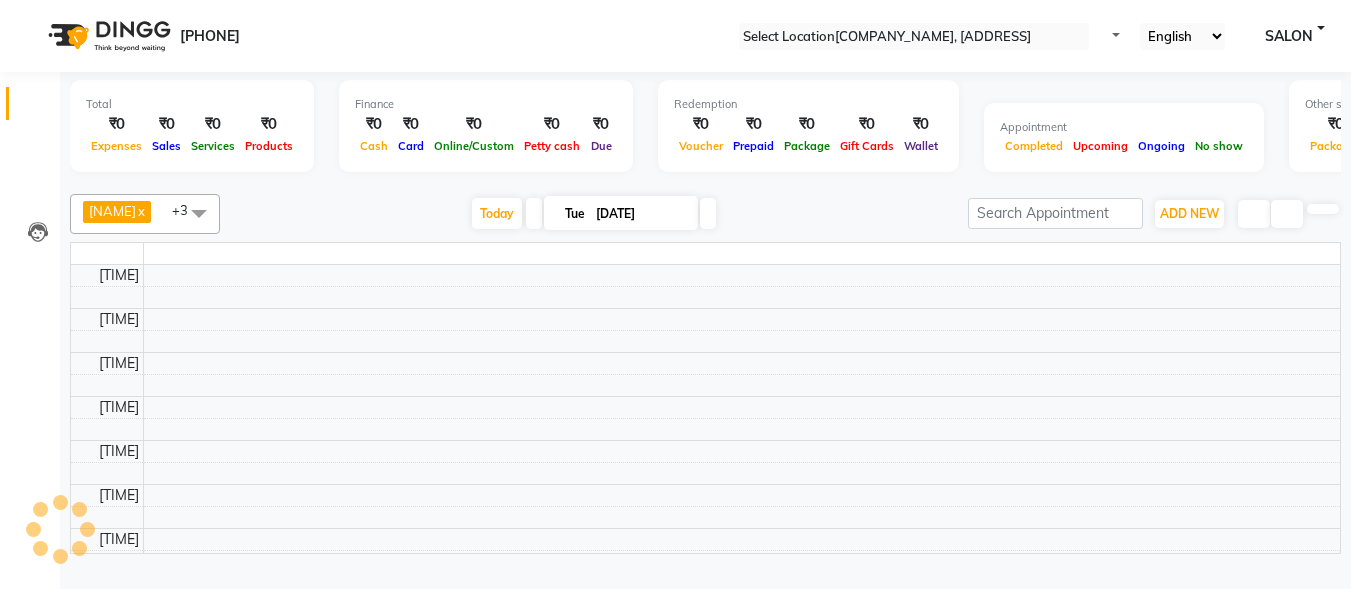 scroll, scrollTop: 0, scrollLeft: 0, axis: both 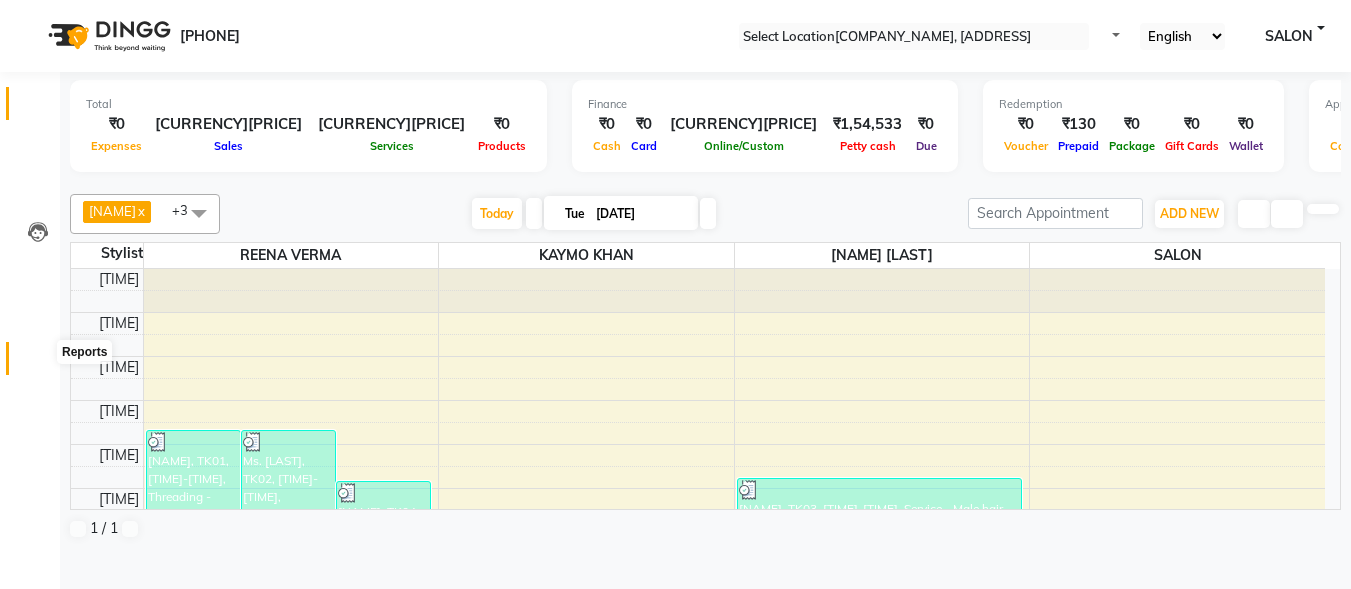 click at bounding box center (38, 363) 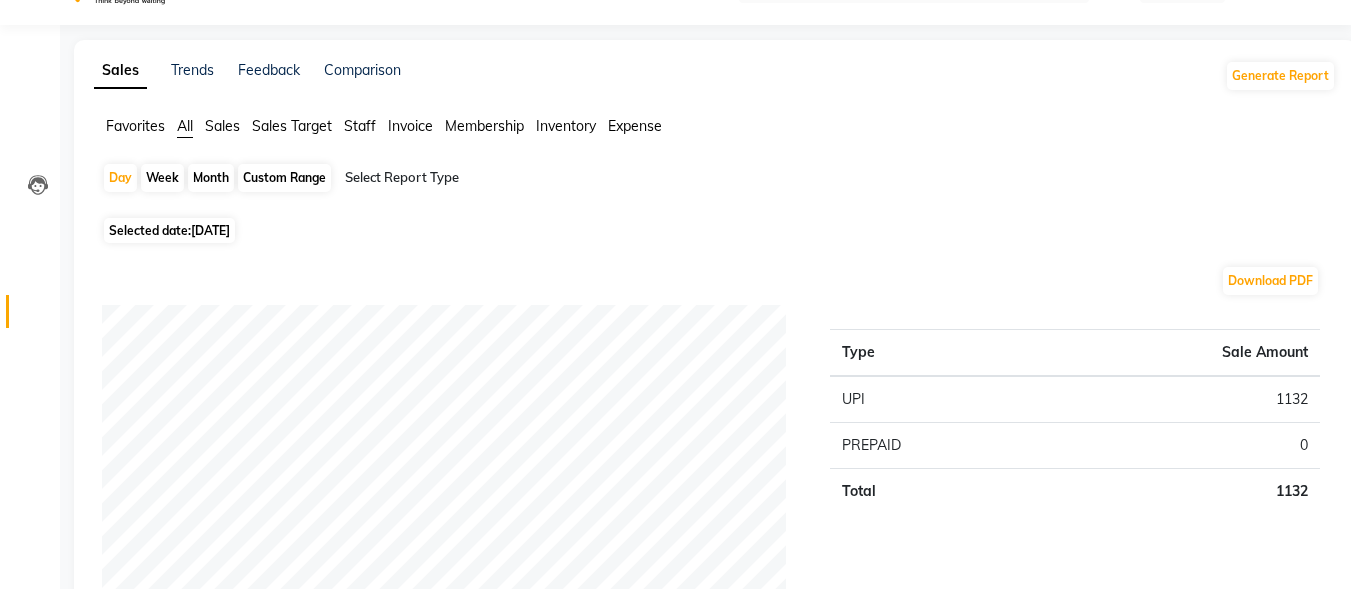 scroll, scrollTop: 0, scrollLeft: 0, axis: both 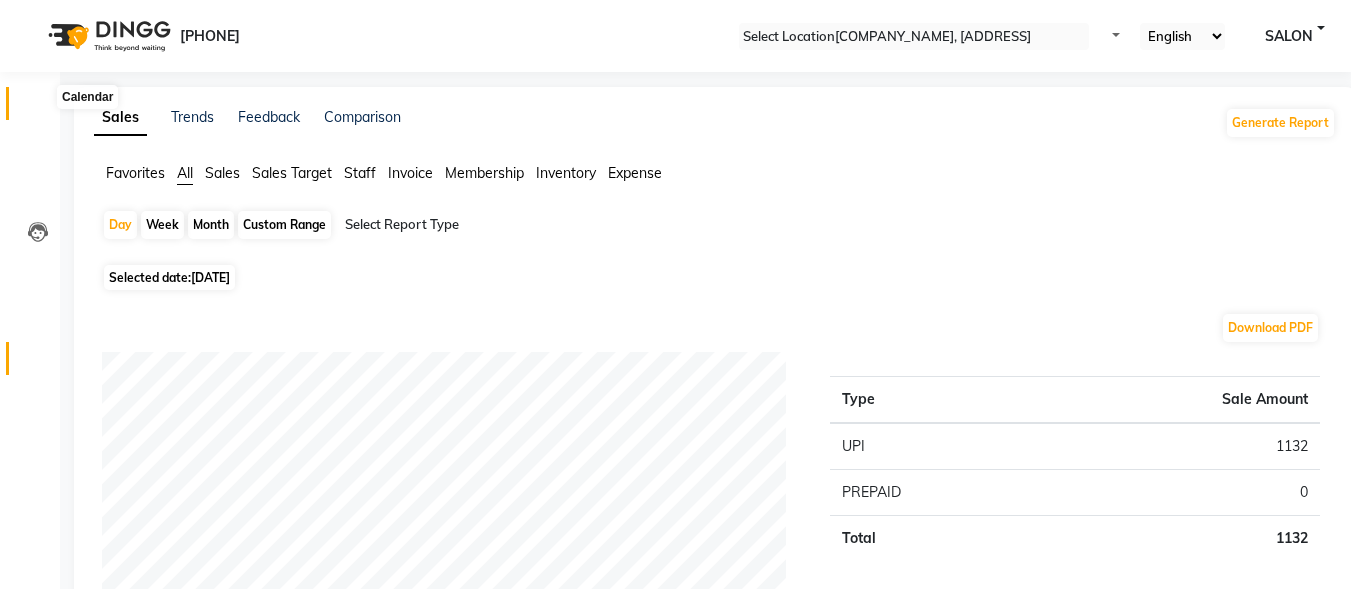 click at bounding box center [38, 108] 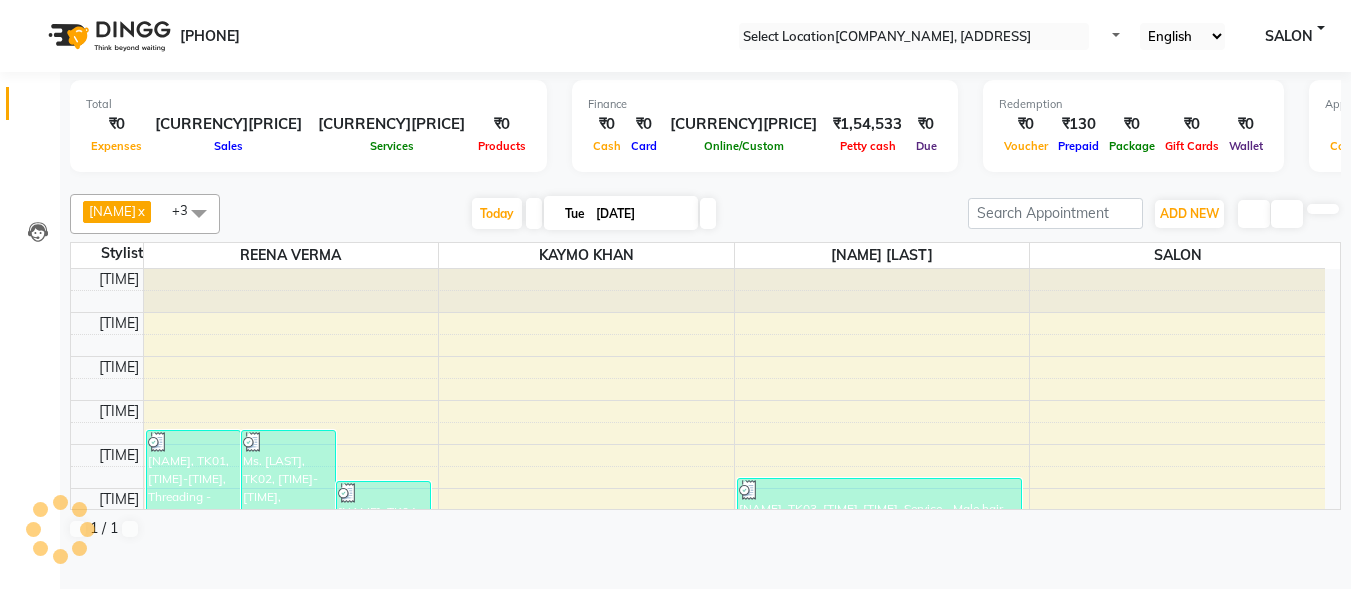 scroll, scrollTop: 0, scrollLeft: 0, axis: both 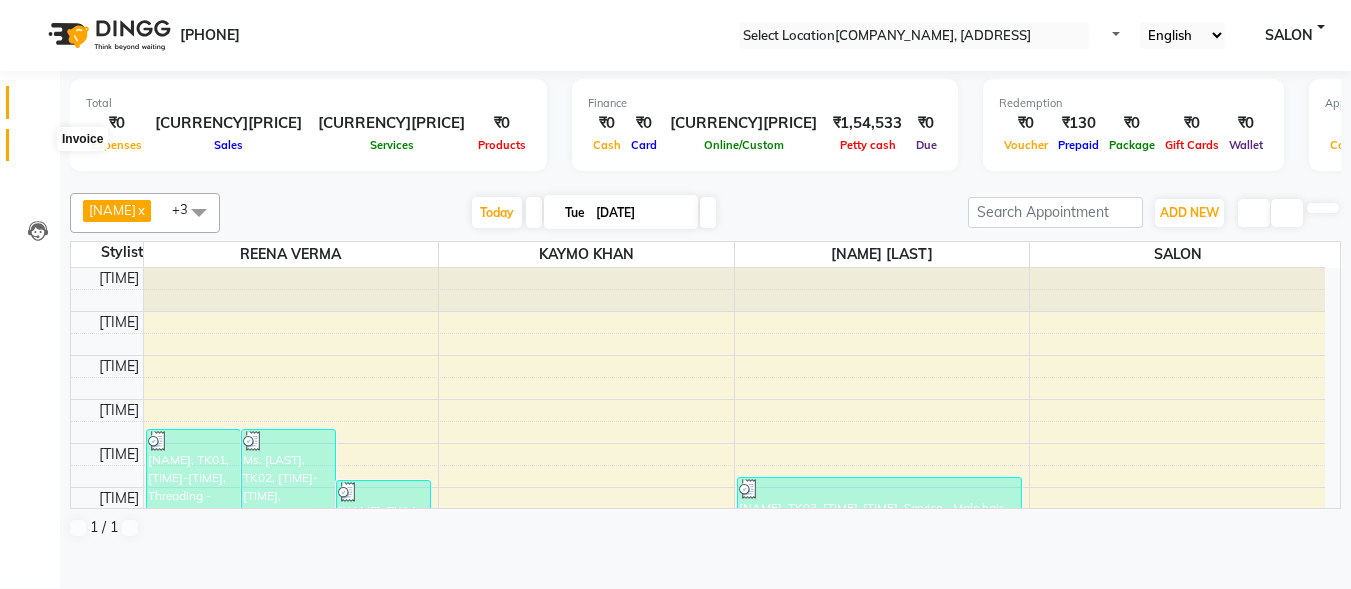 click at bounding box center (38, 150) 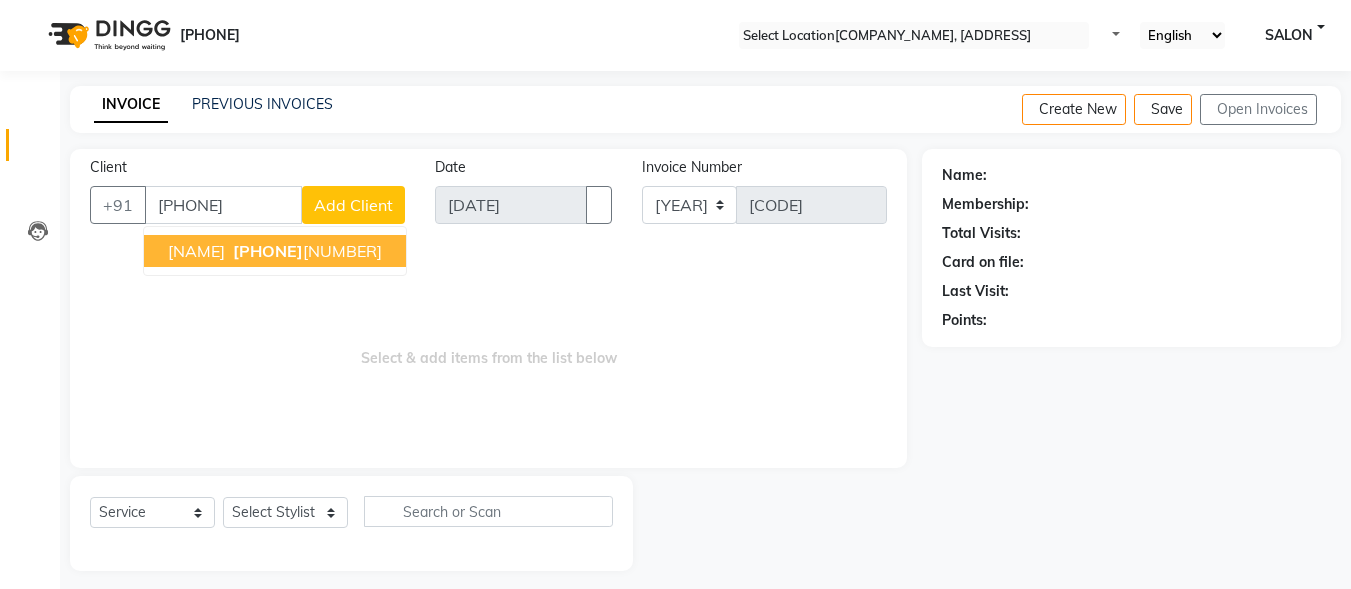 click on "[PHONE]" at bounding box center [268, 251] 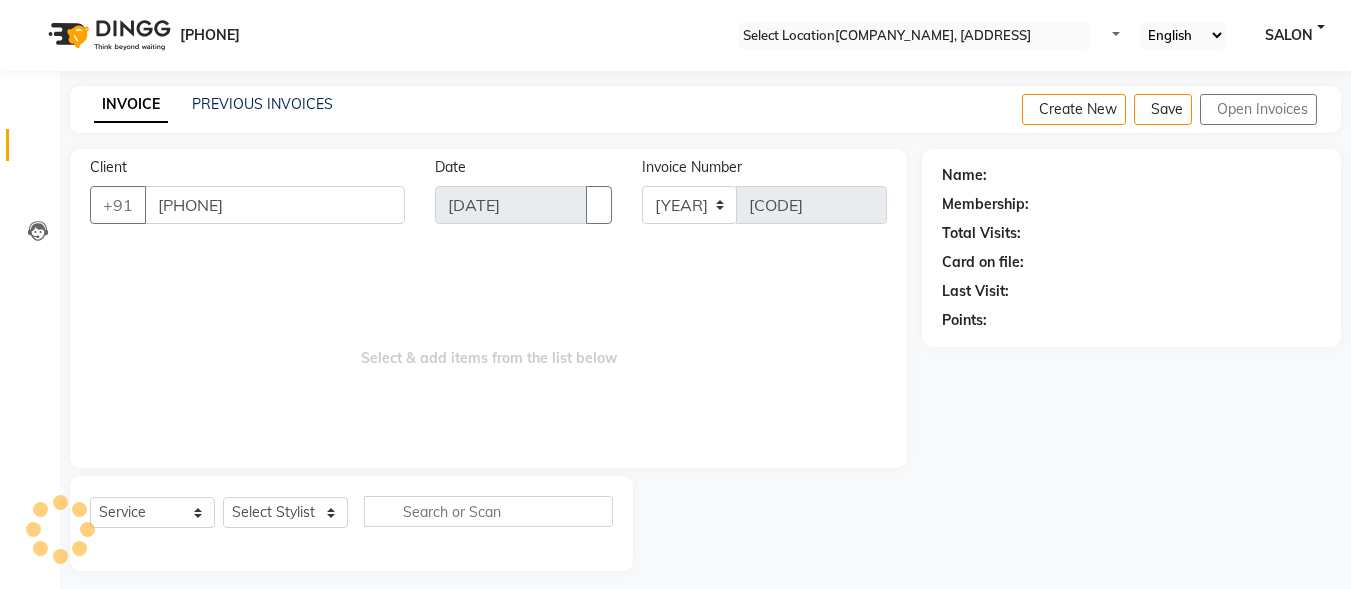 type on "[PHONE]" 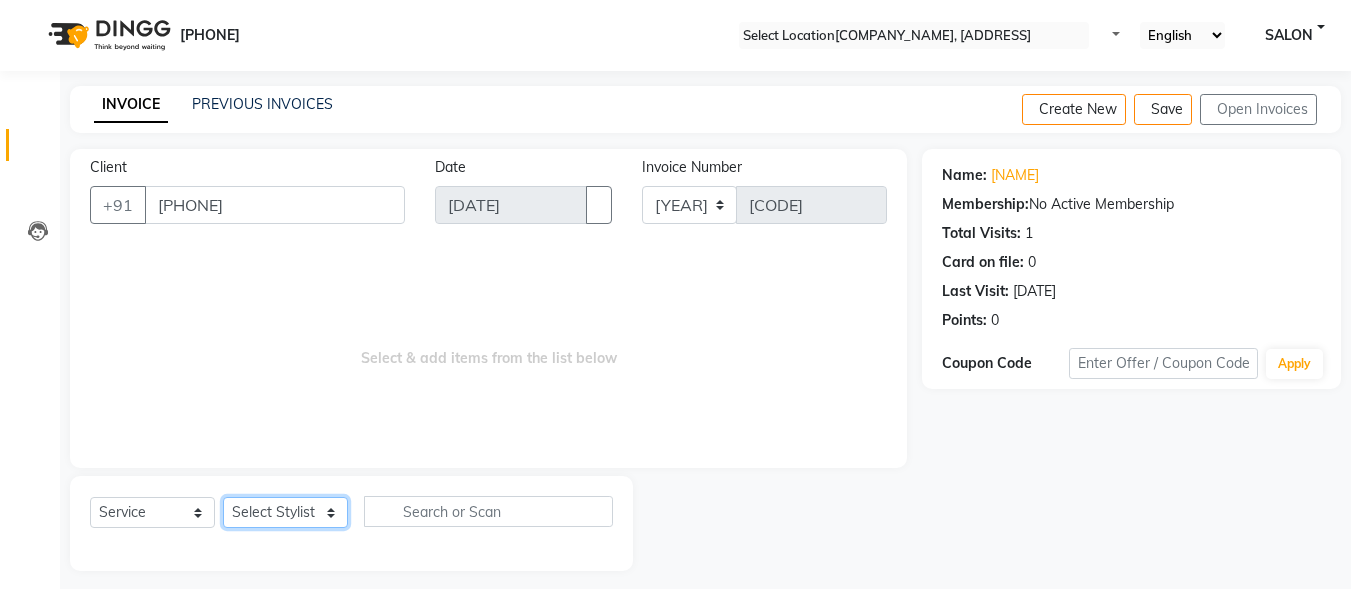 click on "Select Stylist DINGG Support  [NAME]  [NAME] SALON [NAME]" at bounding box center (285, 512) 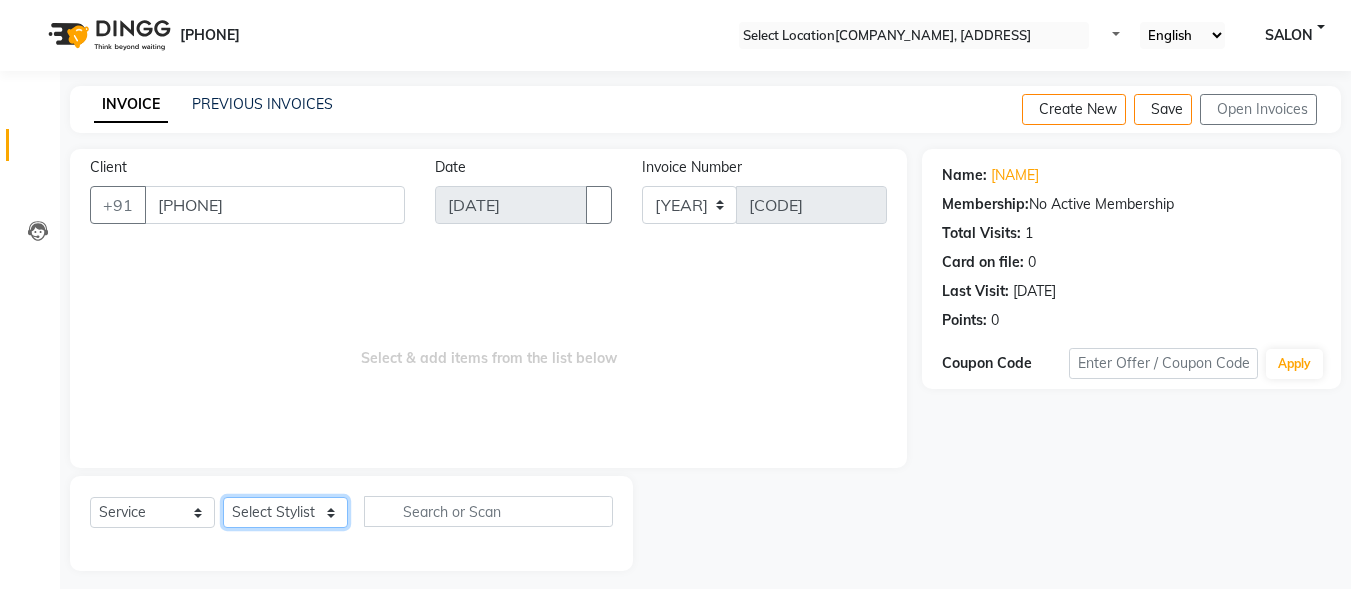 select on "35456" 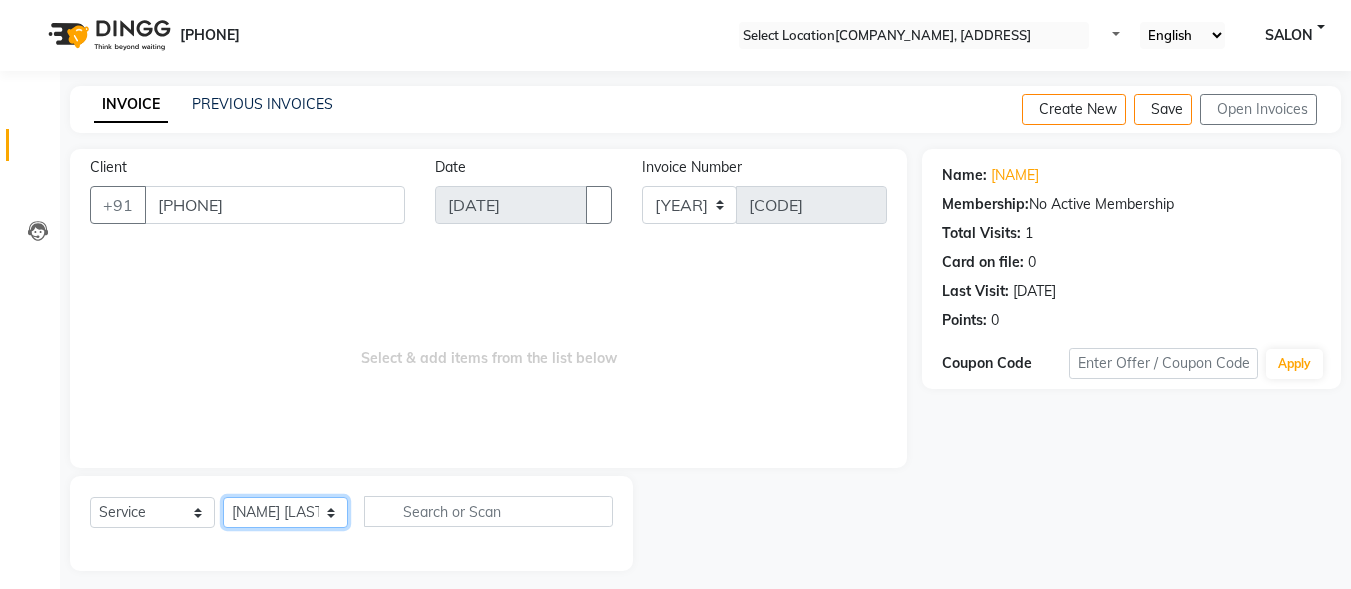 click on "Select Stylist DINGG Support  [NAME]  [NAME] SALON [NAME]" at bounding box center (285, 512) 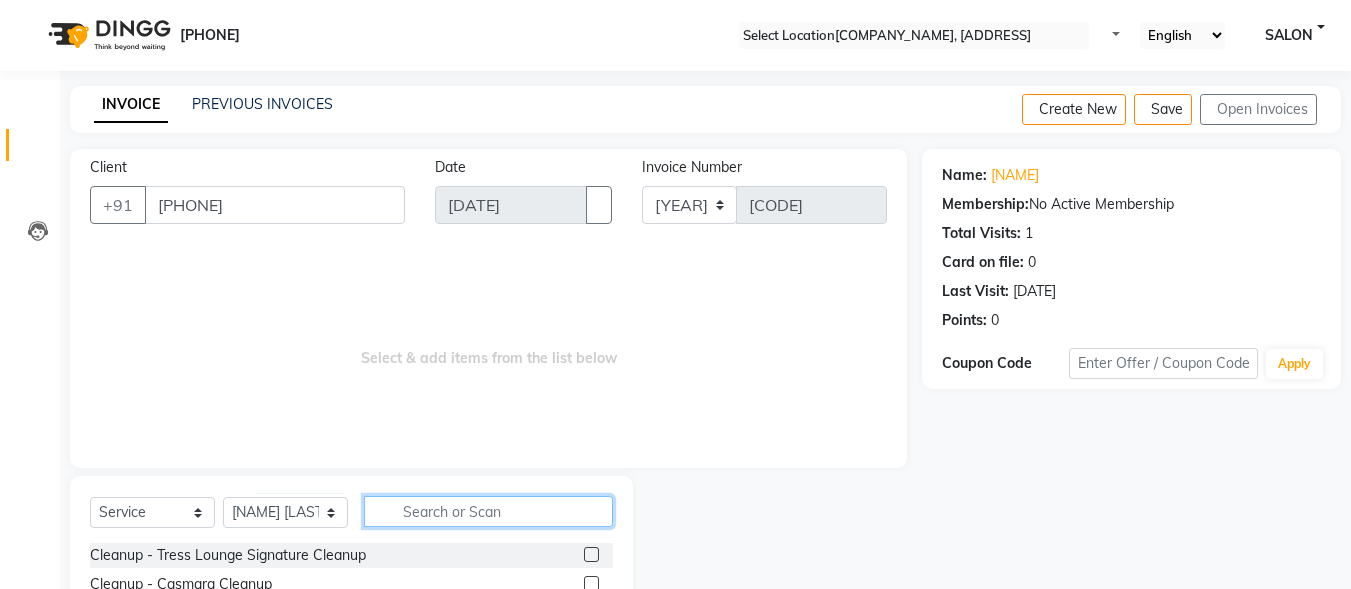 click at bounding box center [488, 511] 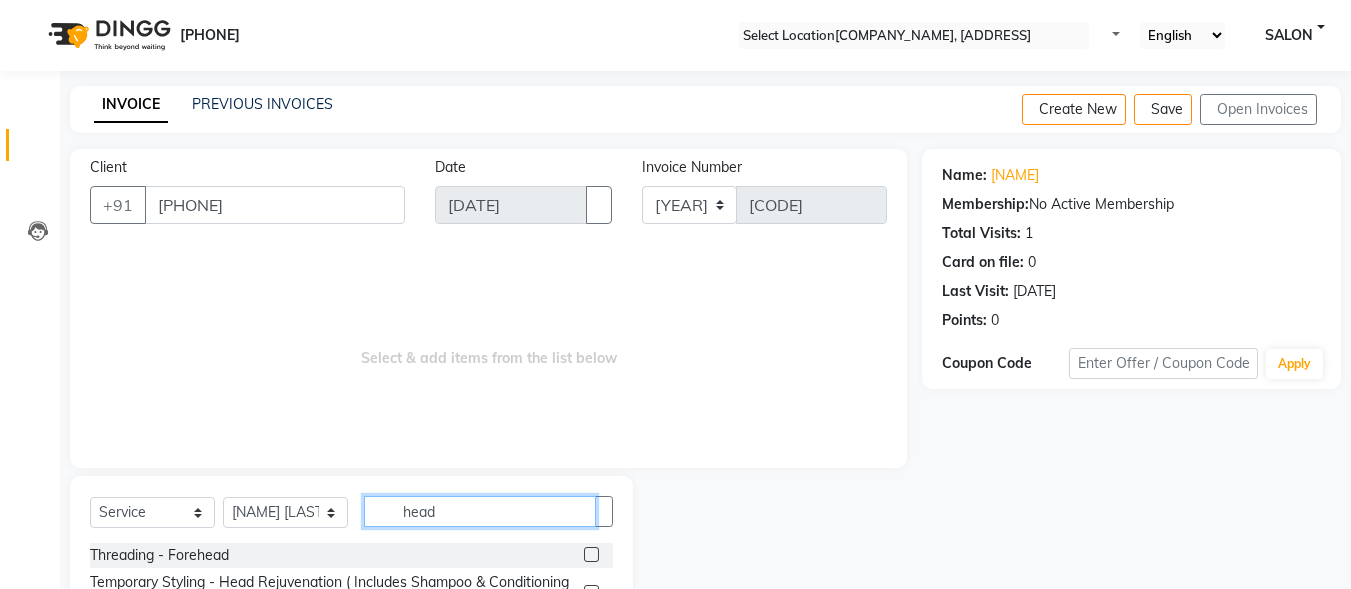 scroll, scrollTop: 116, scrollLeft: 0, axis: vertical 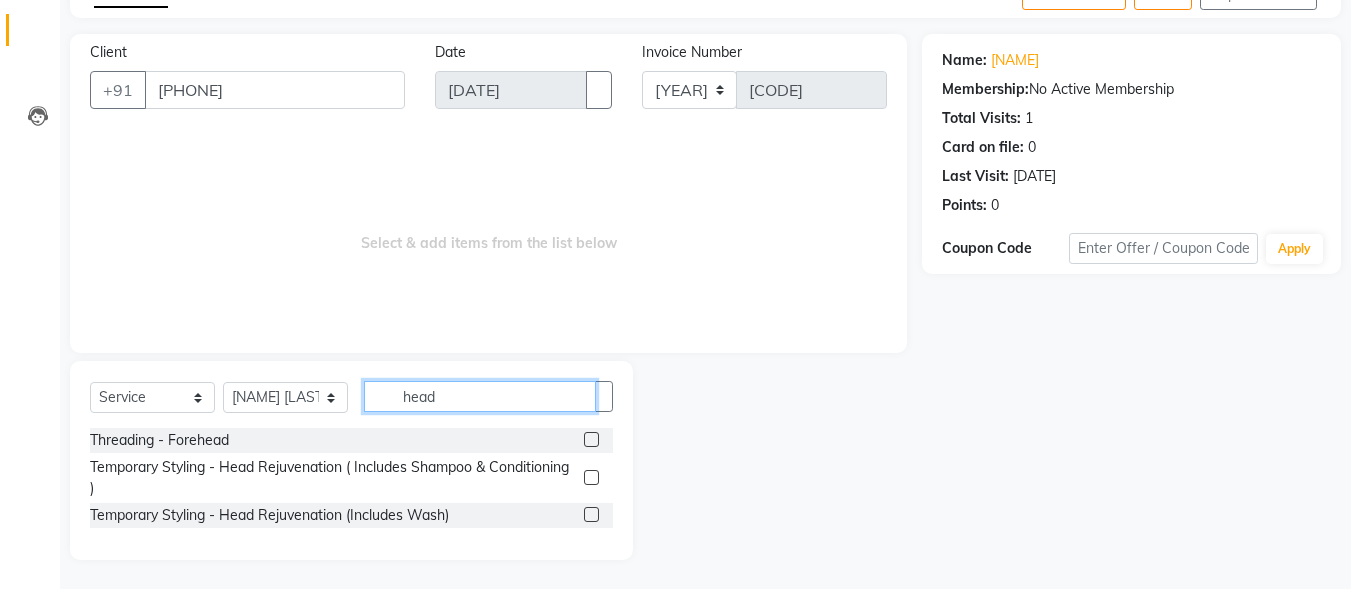 type on "head" 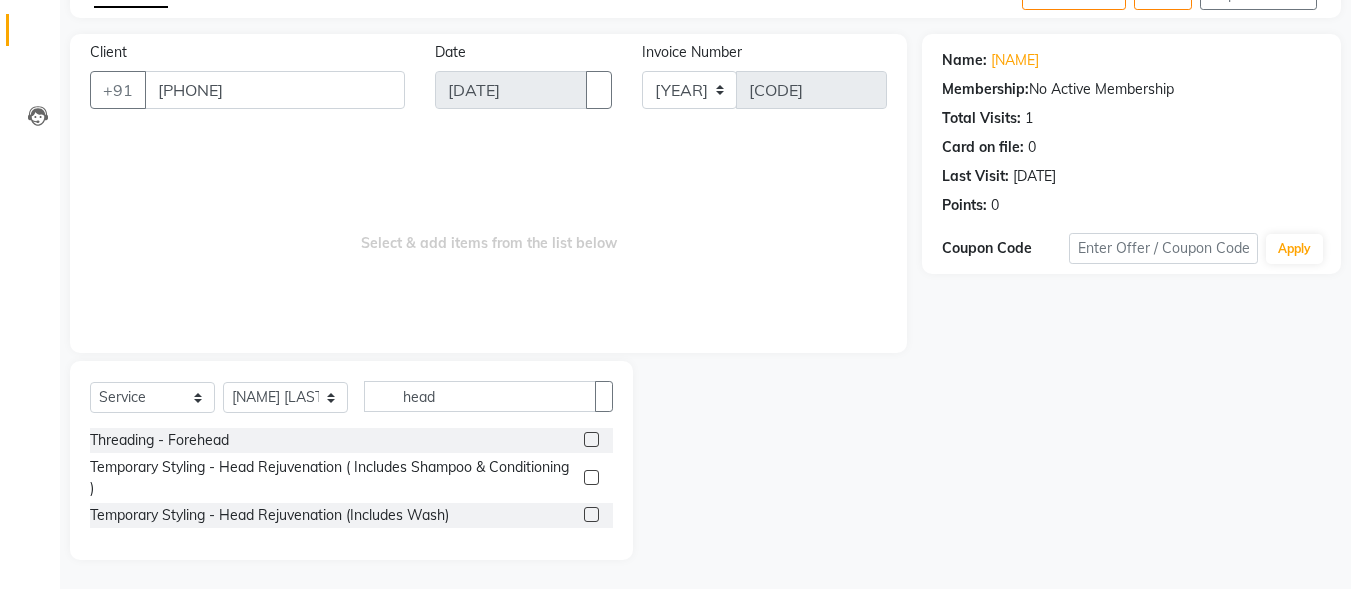 click at bounding box center (591, 514) 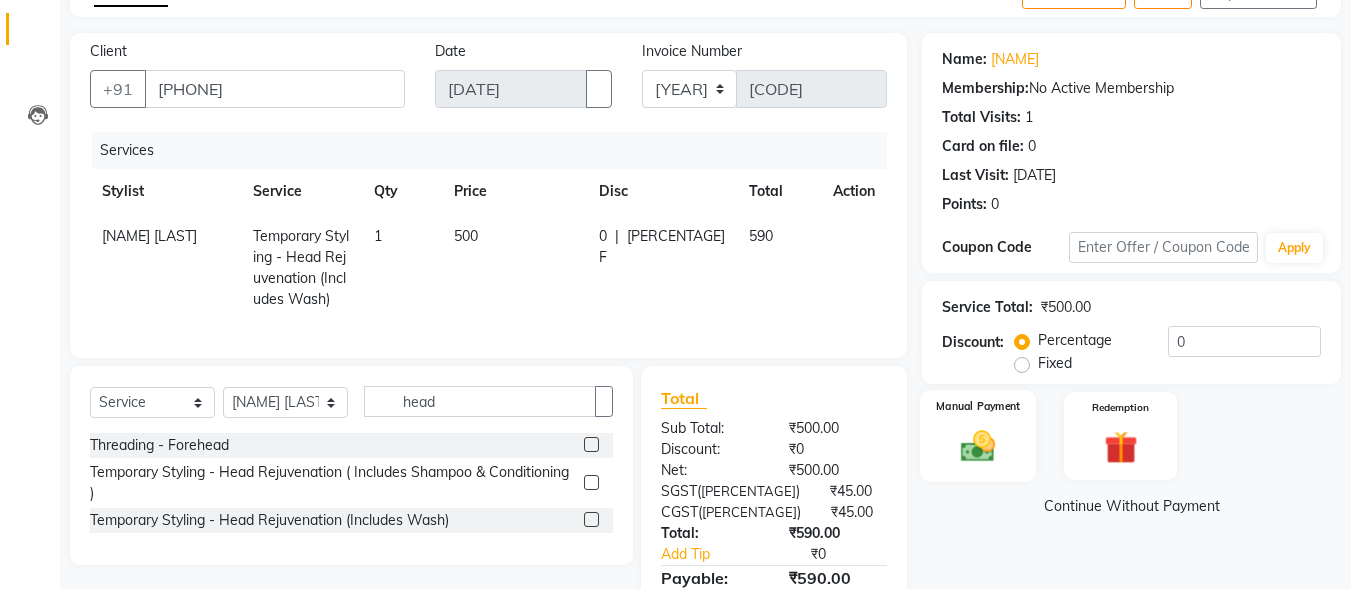 scroll, scrollTop: 232, scrollLeft: 0, axis: vertical 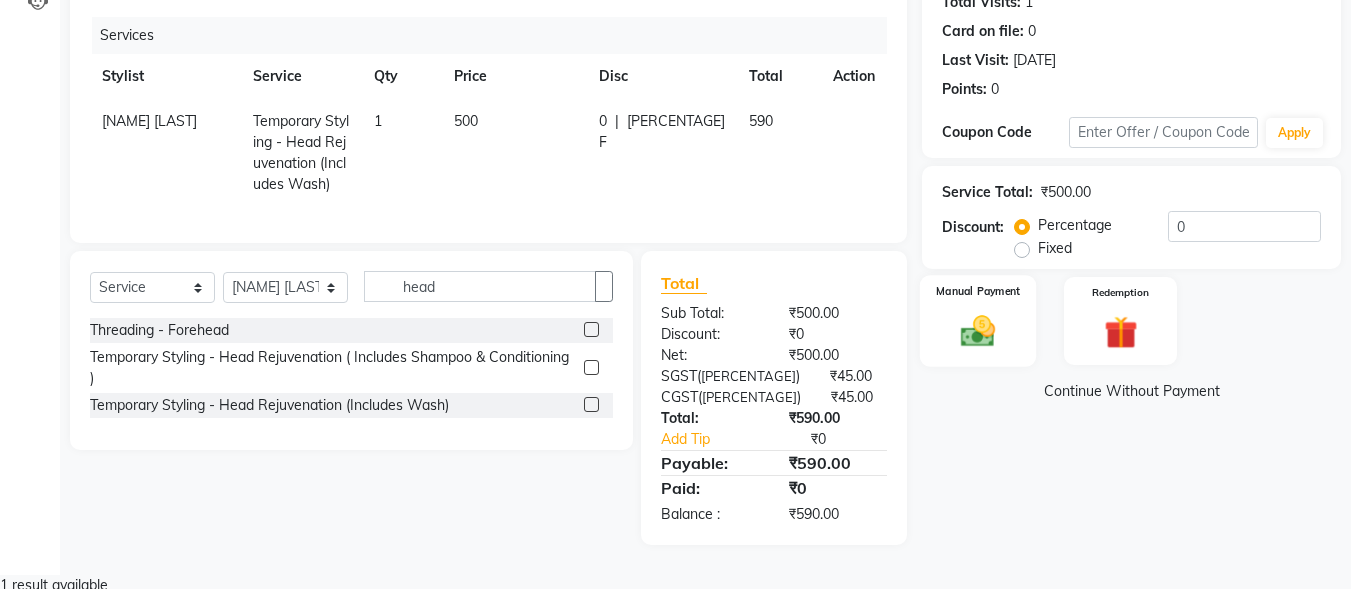 click at bounding box center (978, 331) 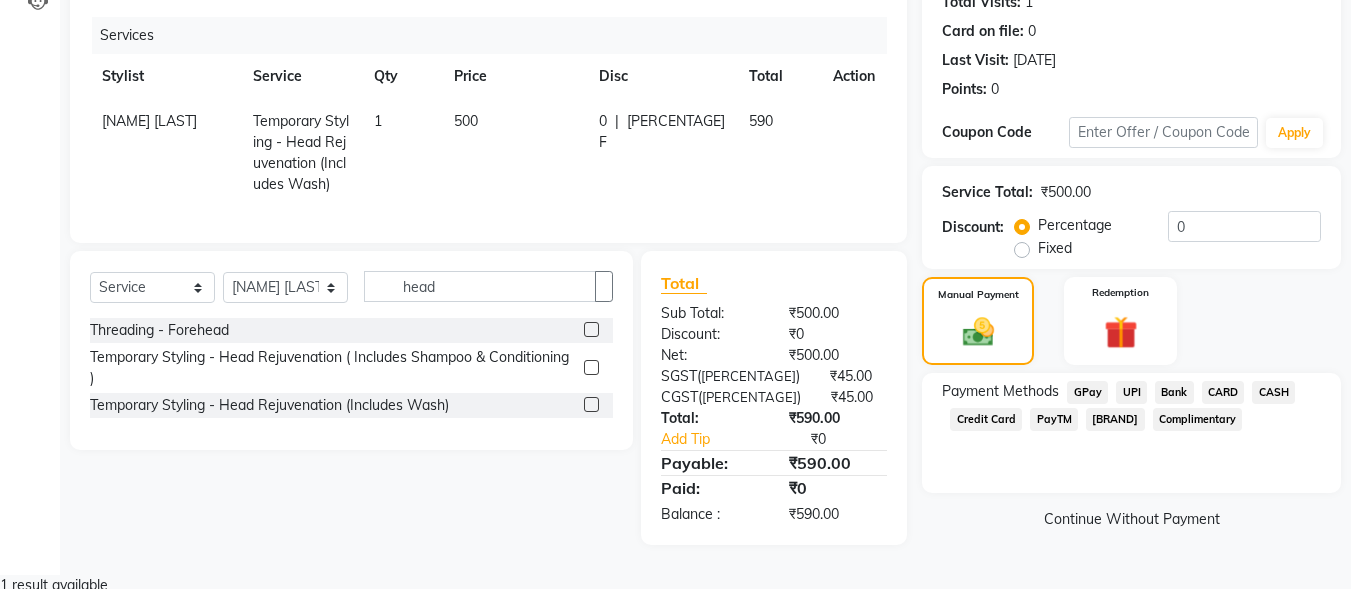click on "UPI" at bounding box center (1087, 392) 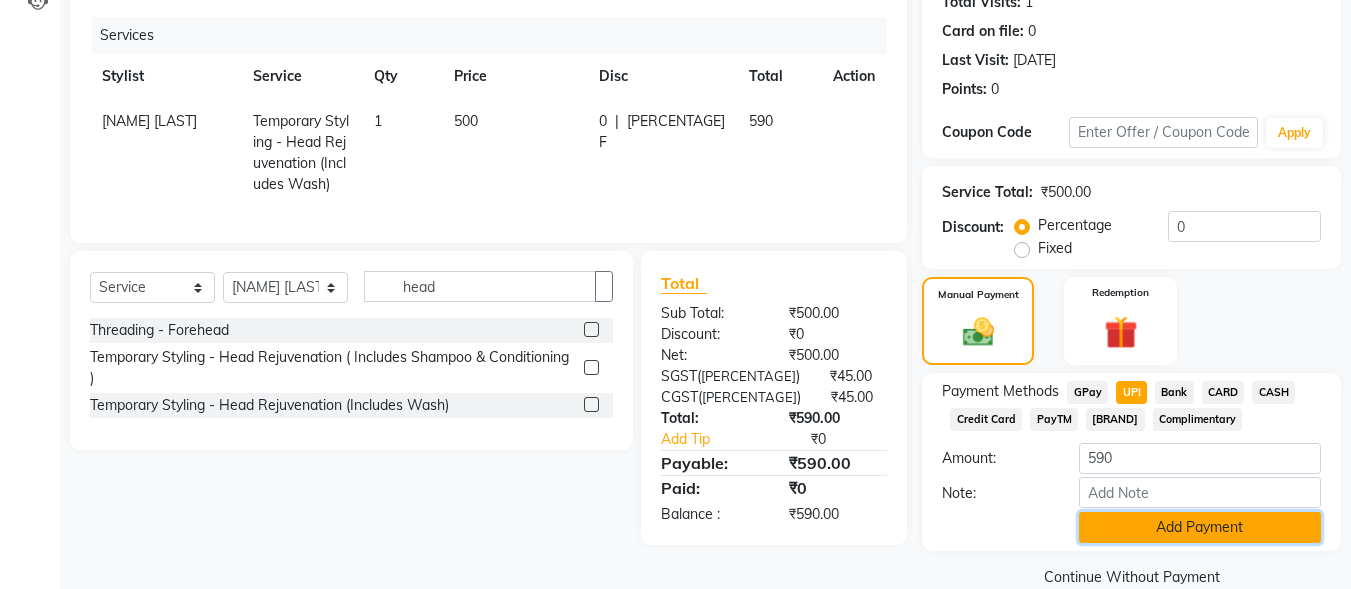 click on "Add Payment" at bounding box center (1200, 527) 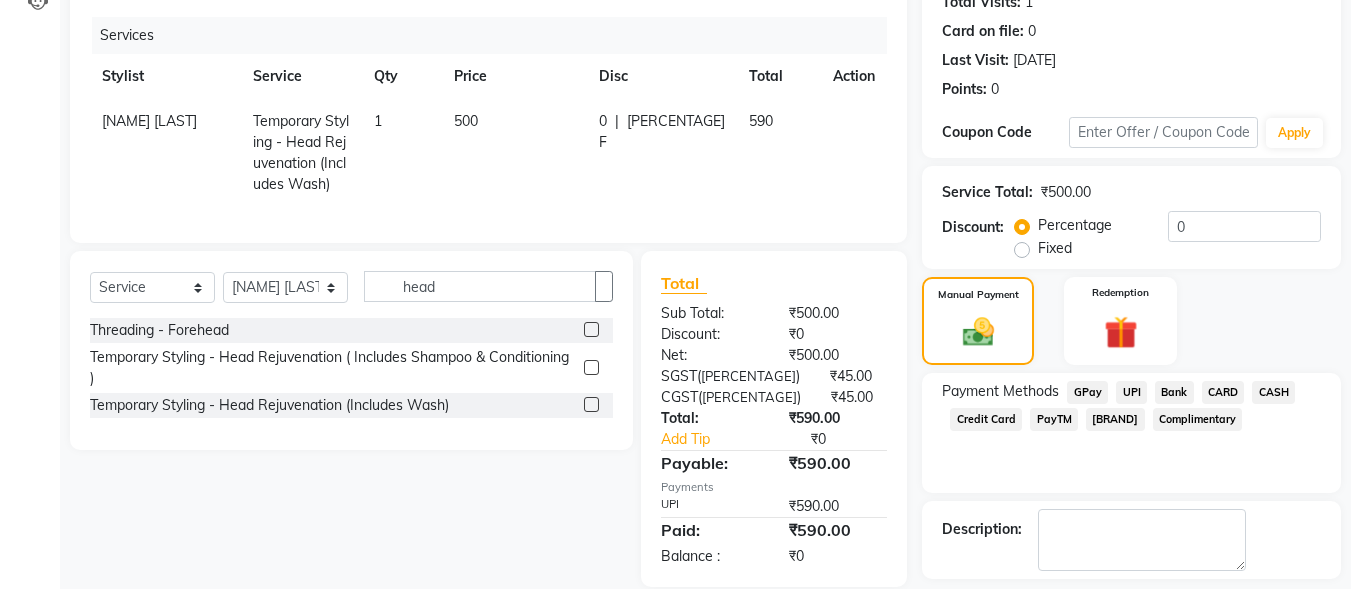 scroll, scrollTop: 327, scrollLeft: 0, axis: vertical 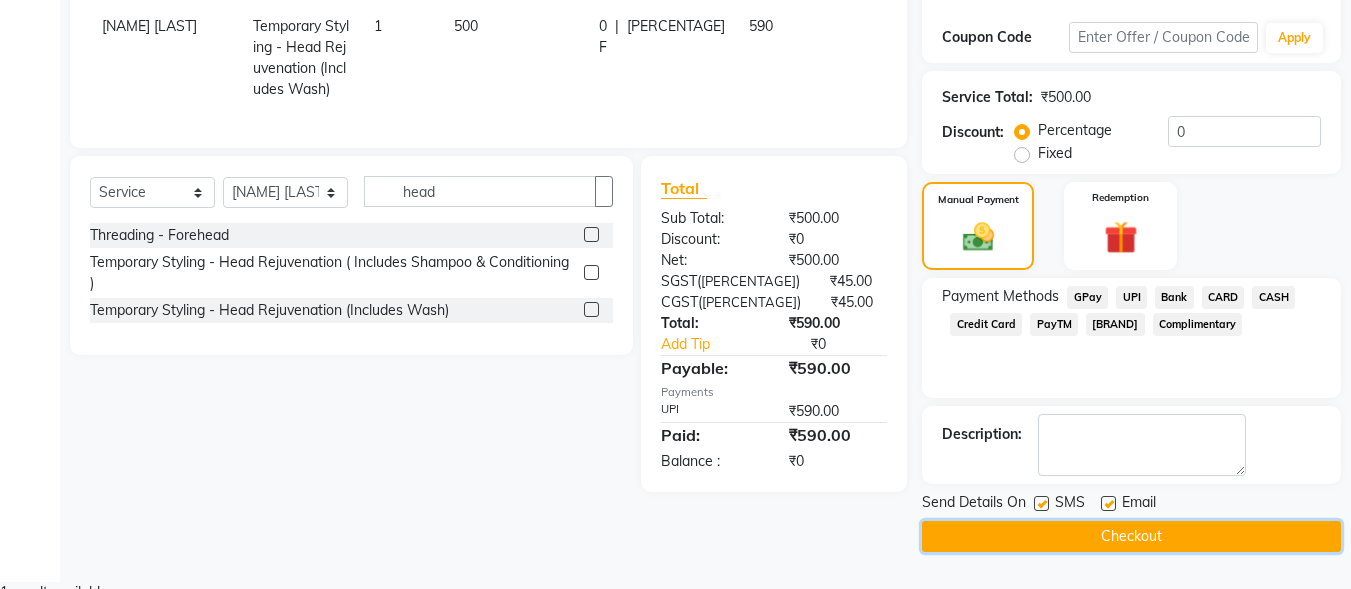 click on "Checkout" at bounding box center (1131, 536) 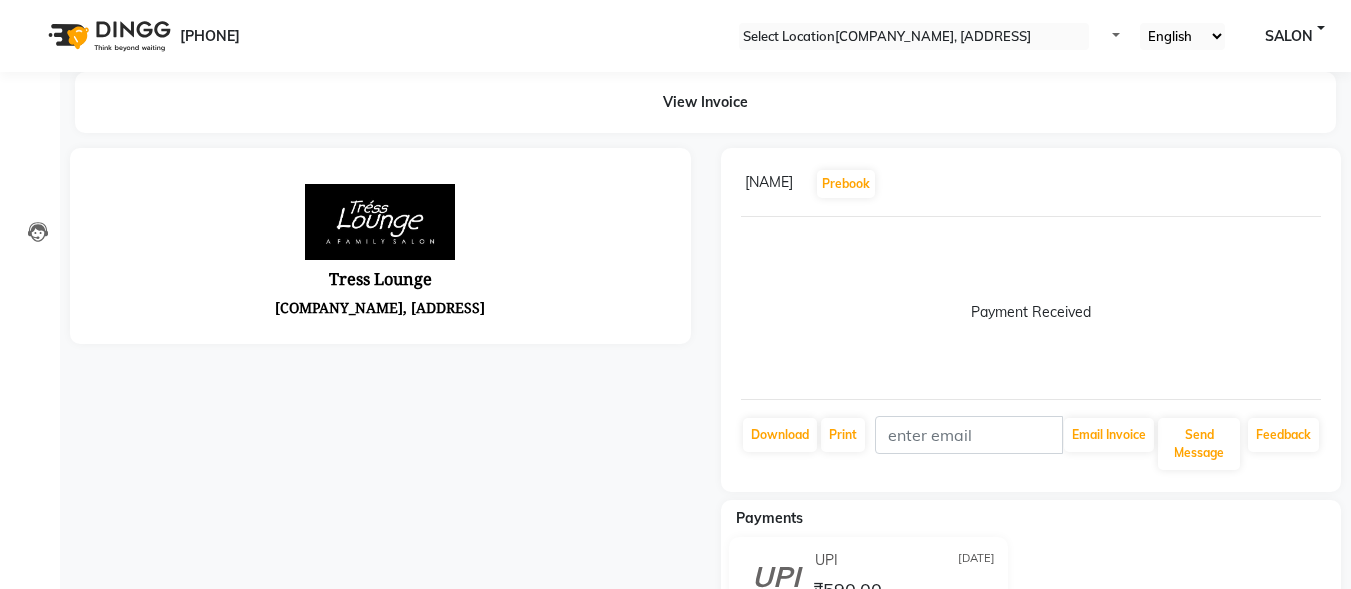 scroll, scrollTop: 0, scrollLeft: 0, axis: both 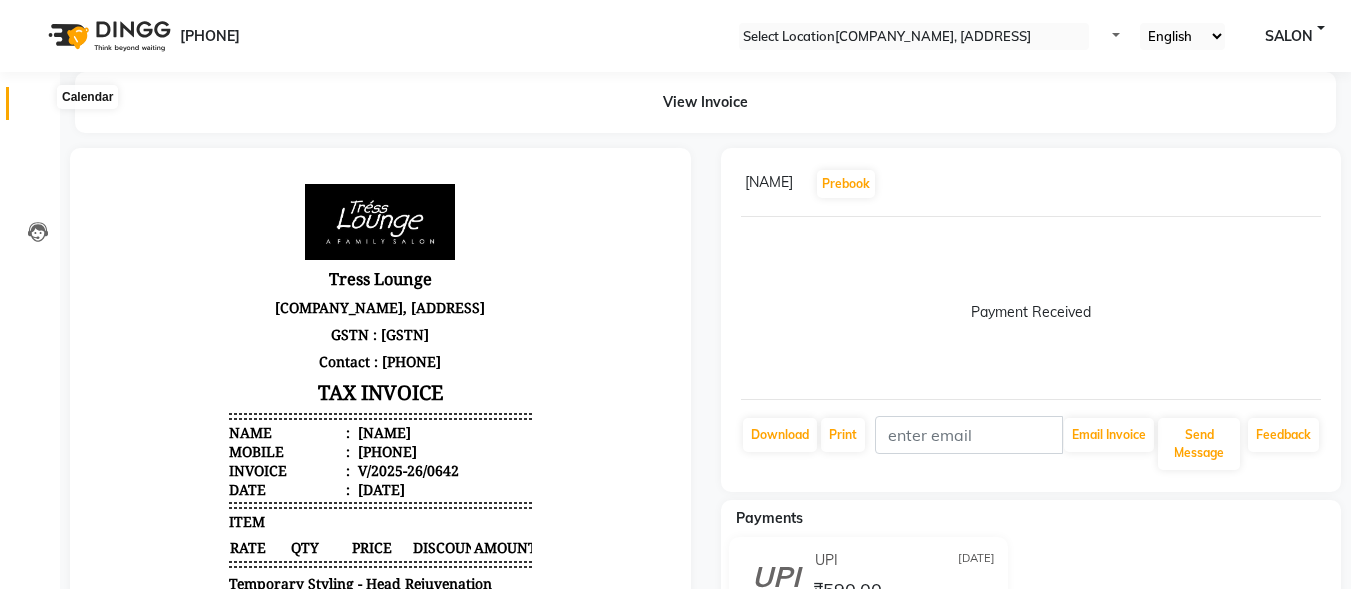 click at bounding box center (38, 108) 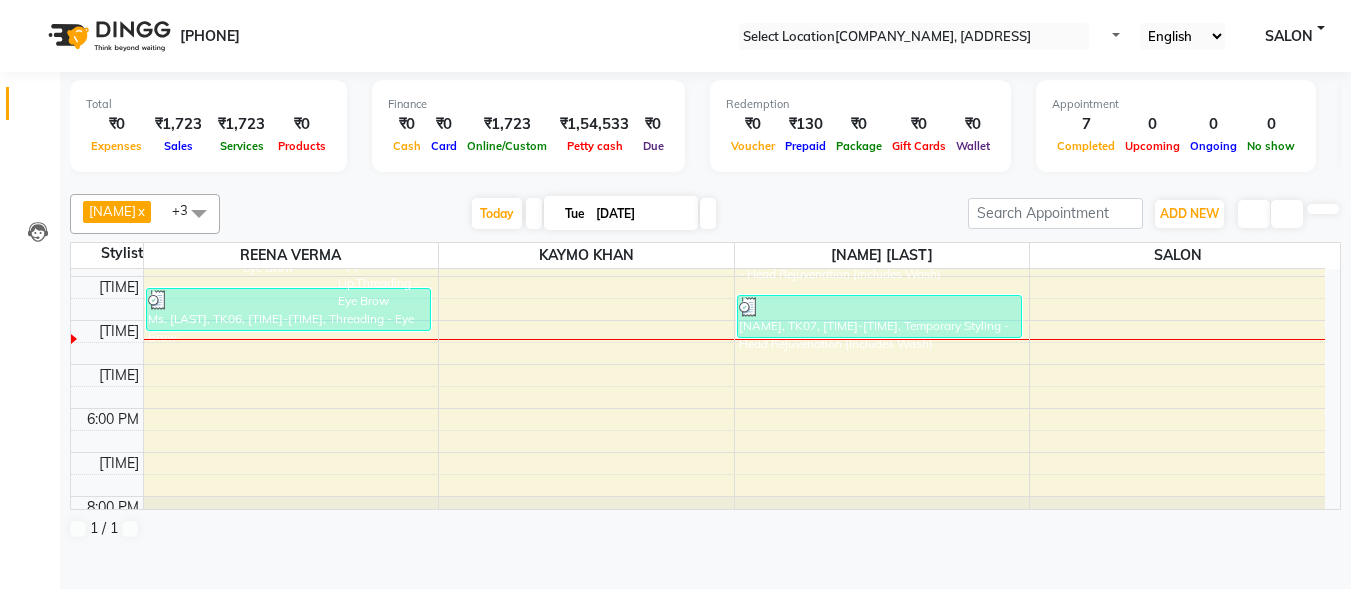 scroll, scrollTop: 200, scrollLeft: 0, axis: vertical 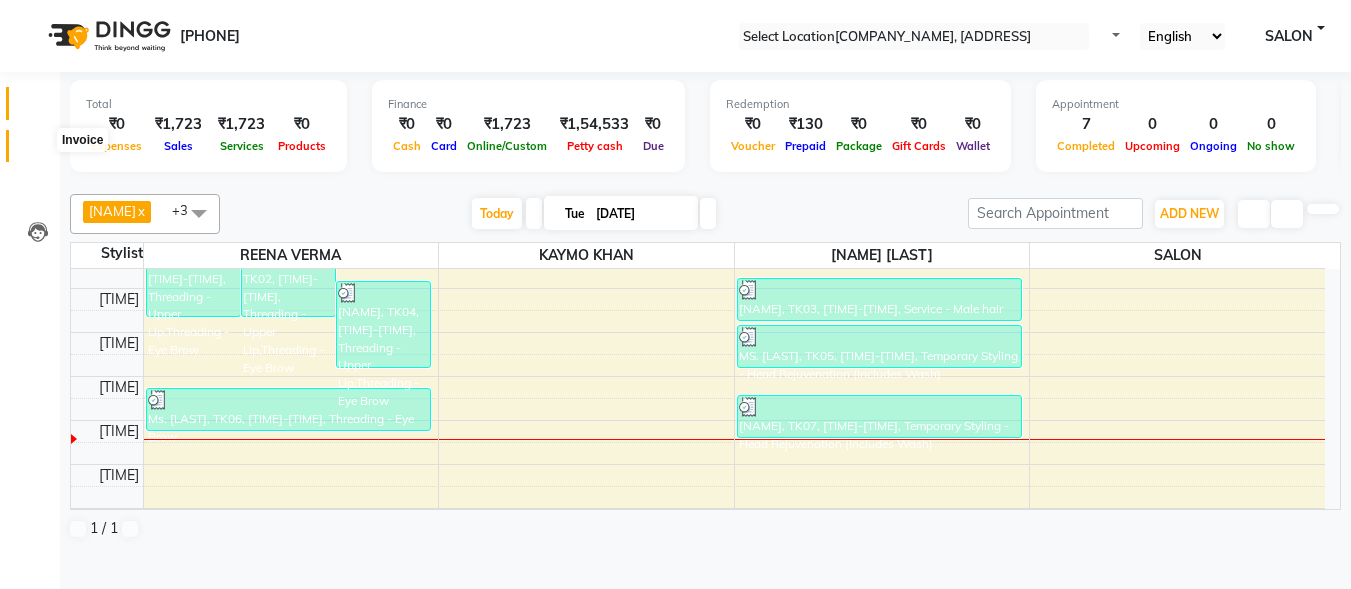 click at bounding box center (38, 151) 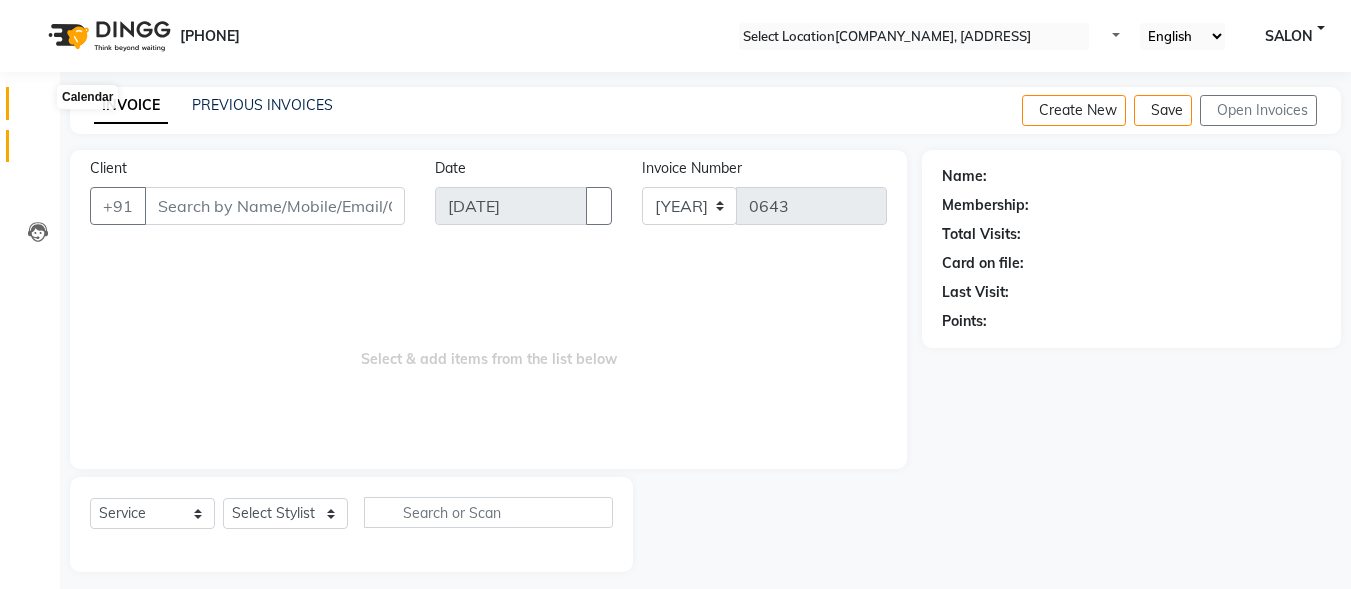 click at bounding box center (38, 108) 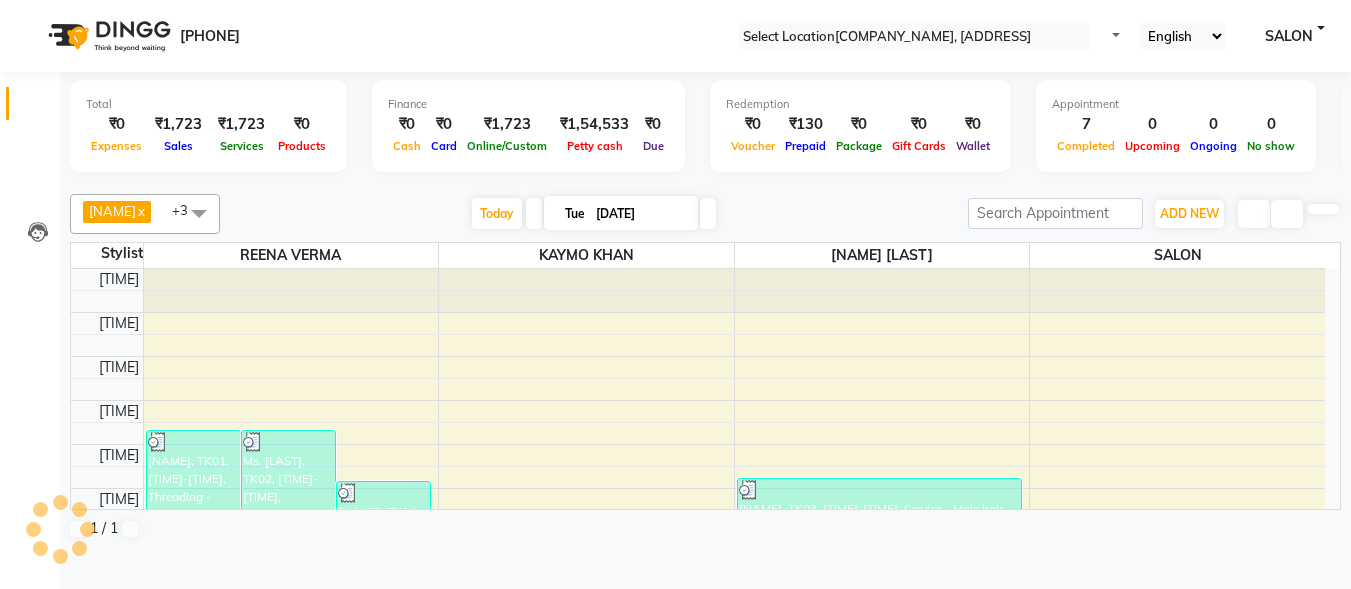 scroll, scrollTop: 293, scrollLeft: 0, axis: vertical 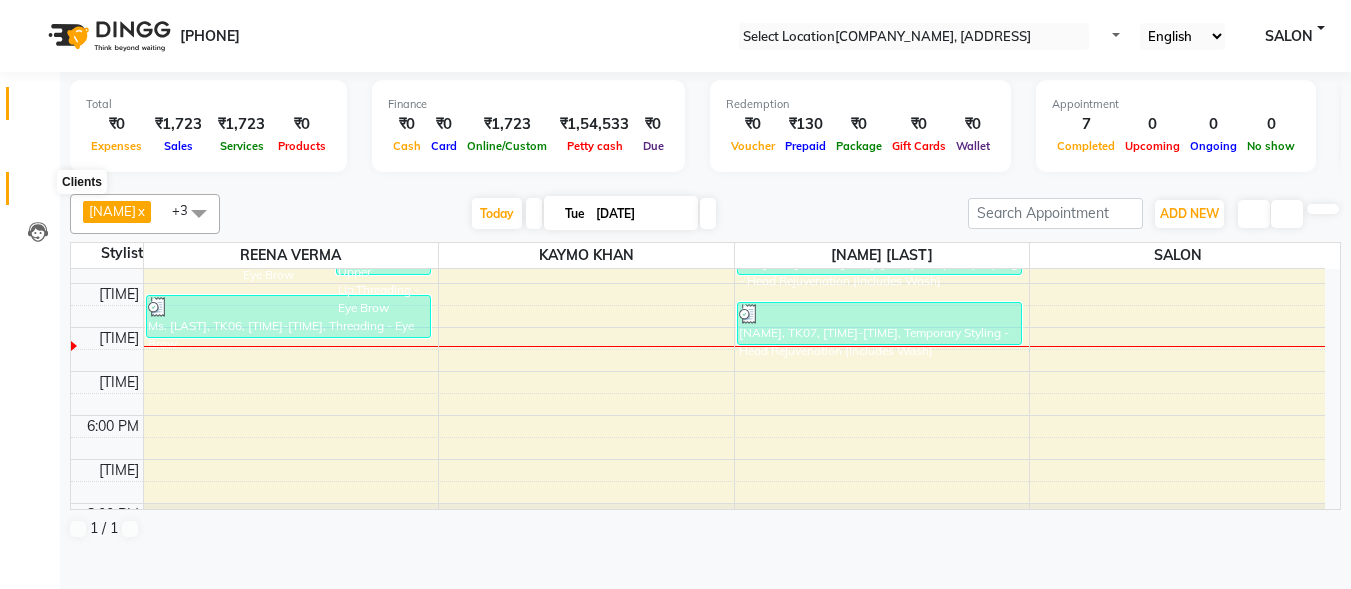 click at bounding box center (38, 193) 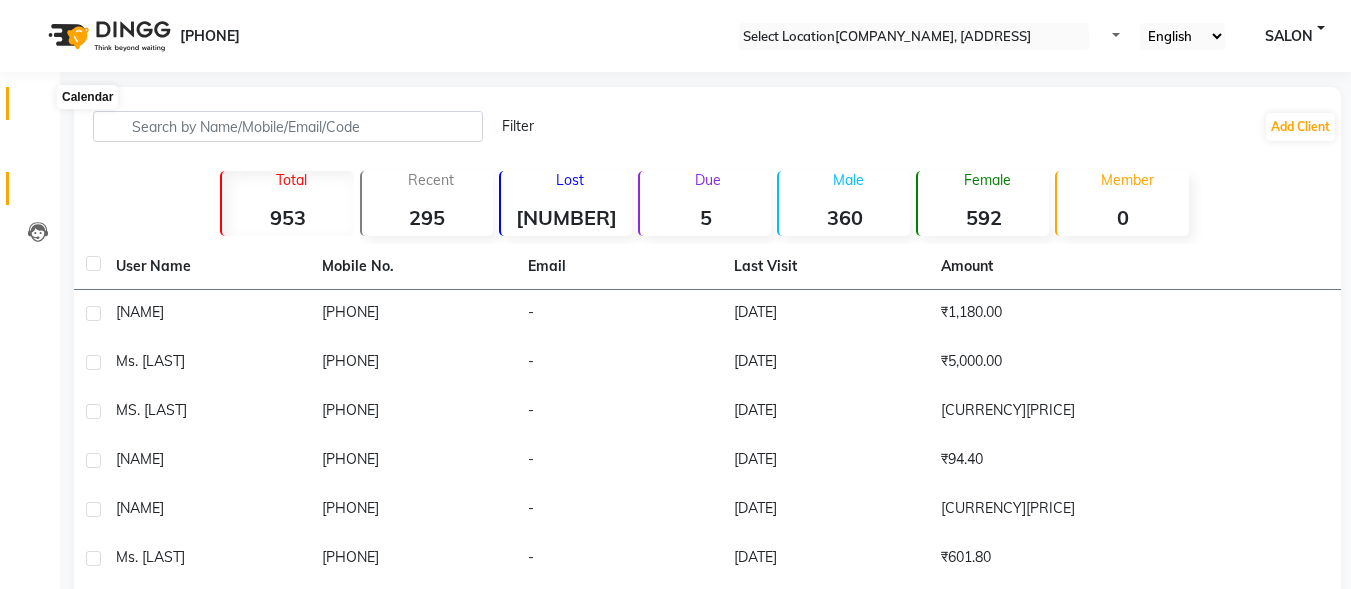 click at bounding box center (38, 108) 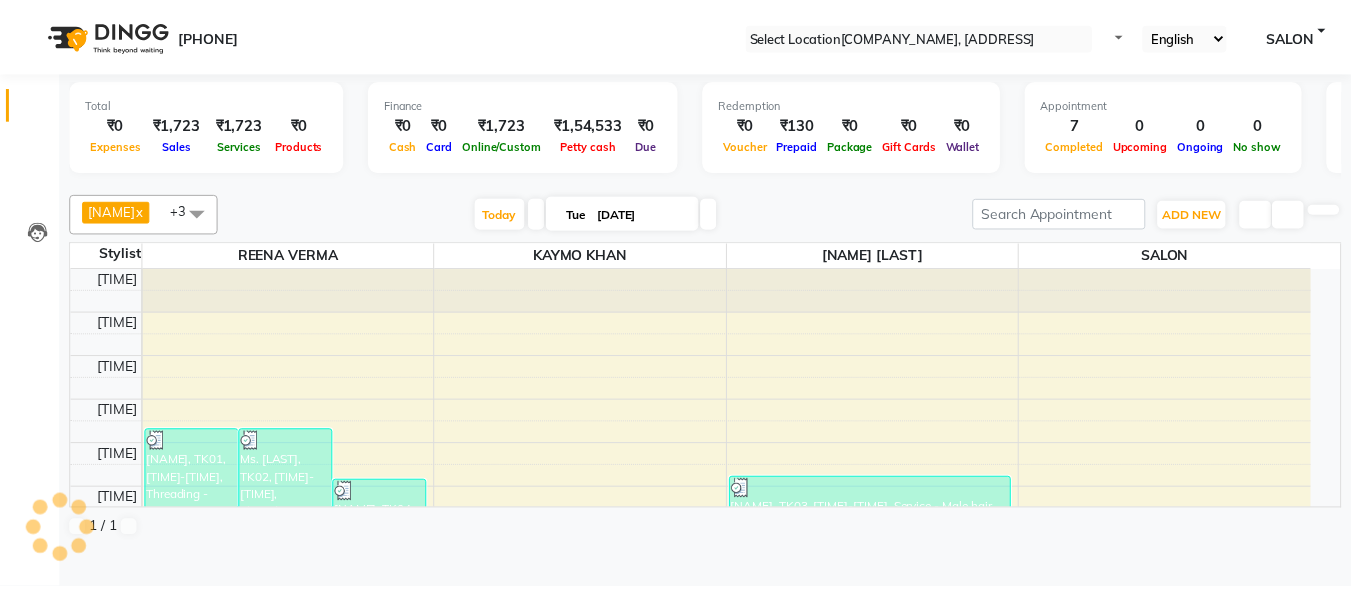 scroll, scrollTop: 0, scrollLeft: 0, axis: both 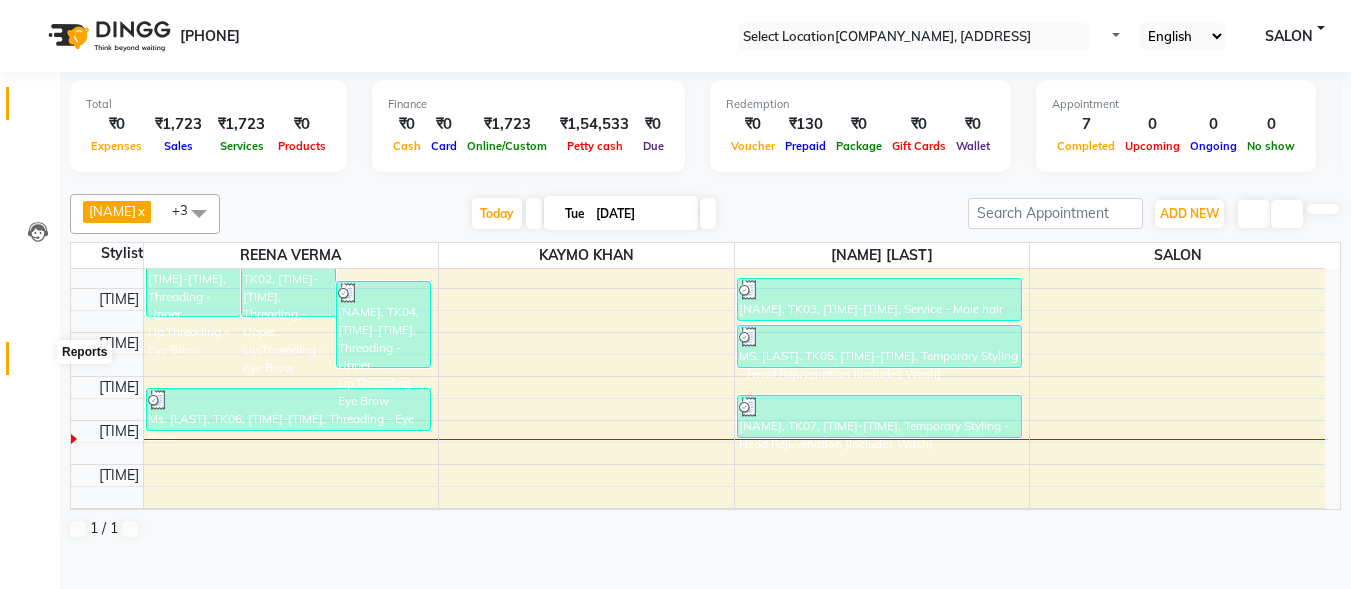 click at bounding box center (38, 363) 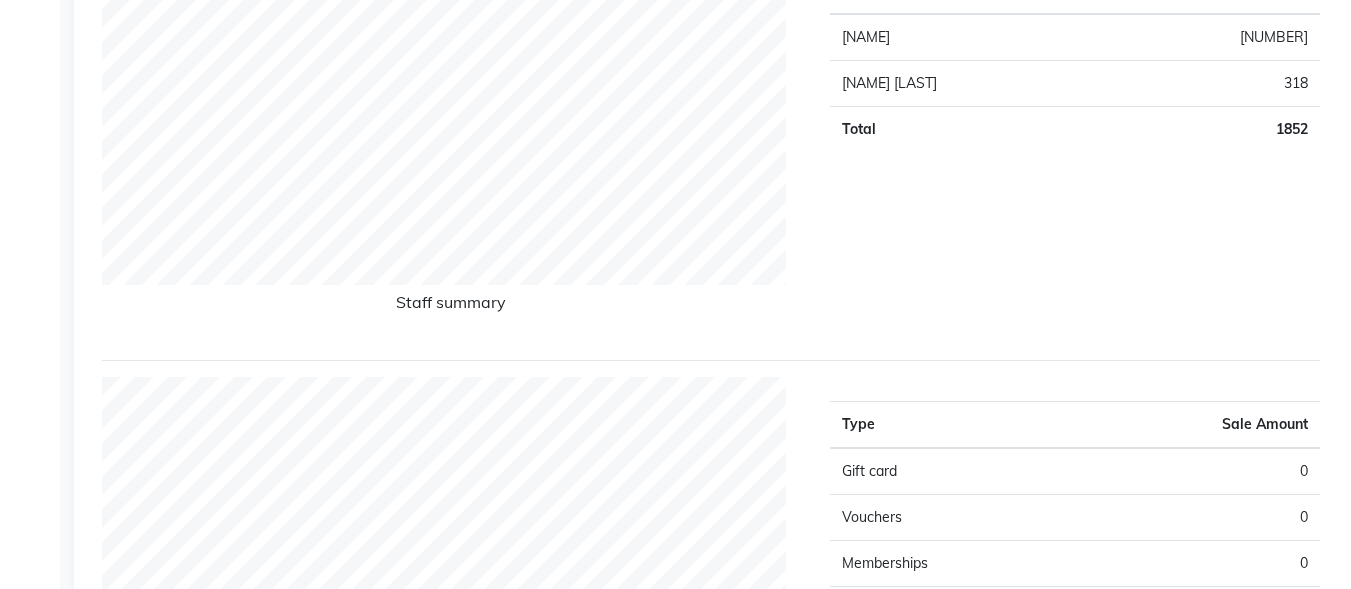 scroll, scrollTop: 0, scrollLeft: 0, axis: both 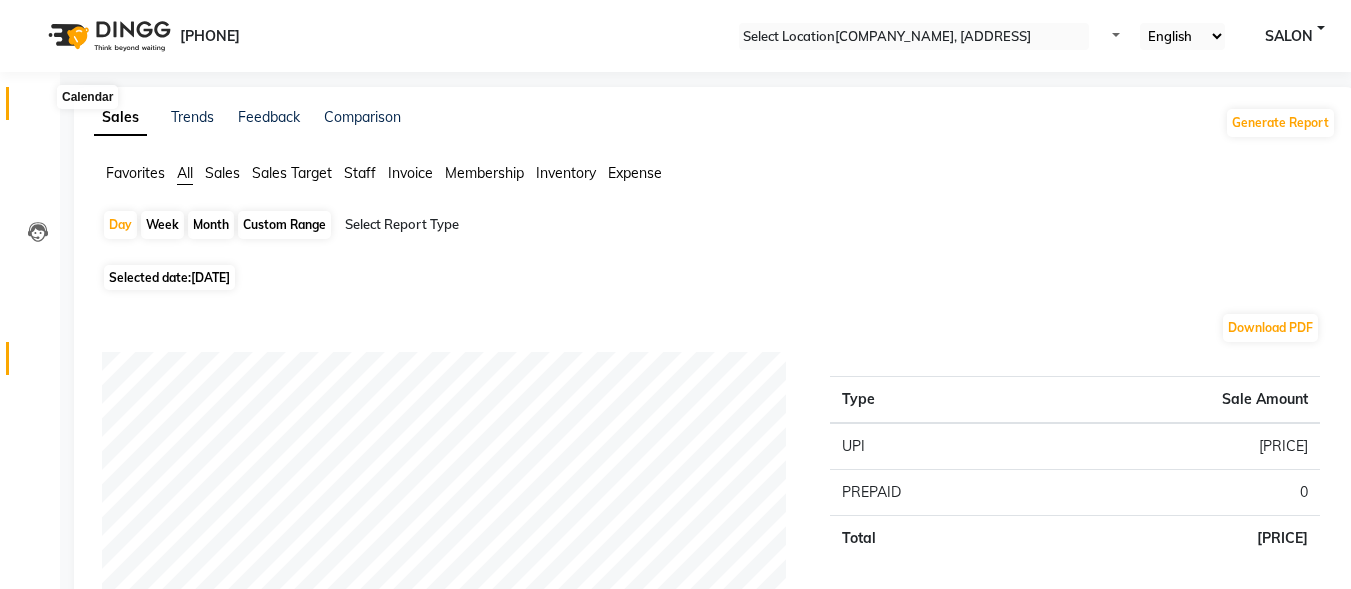 click at bounding box center (38, 108) 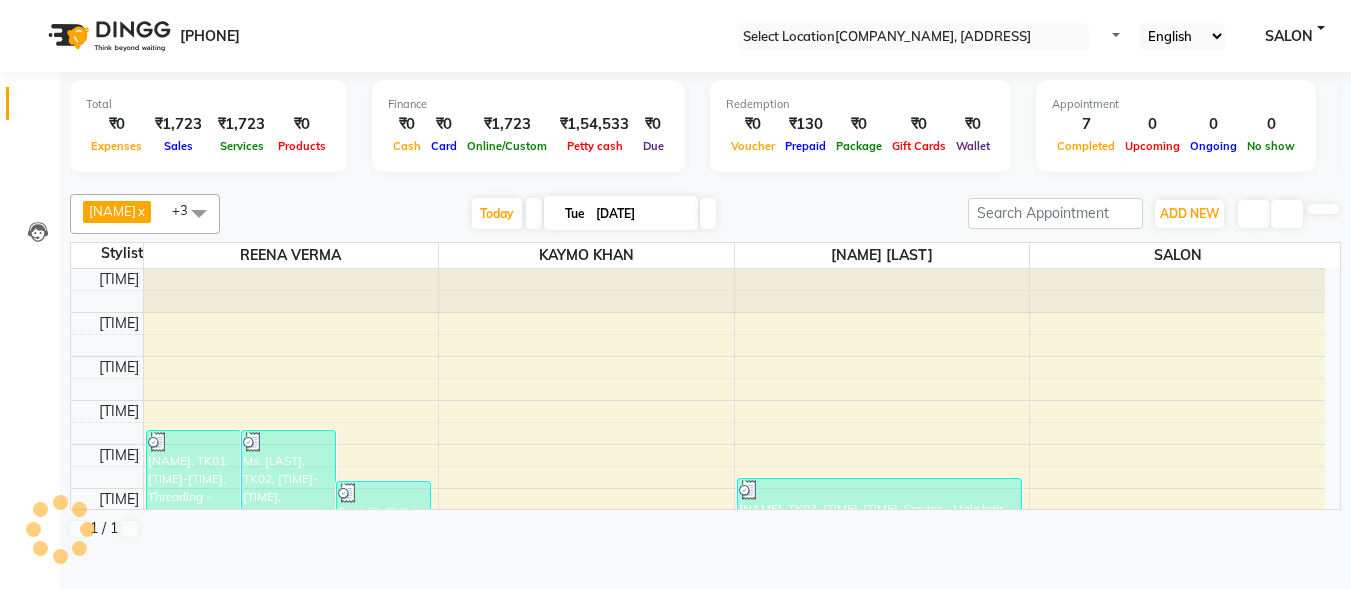 scroll, scrollTop: 0, scrollLeft: 0, axis: both 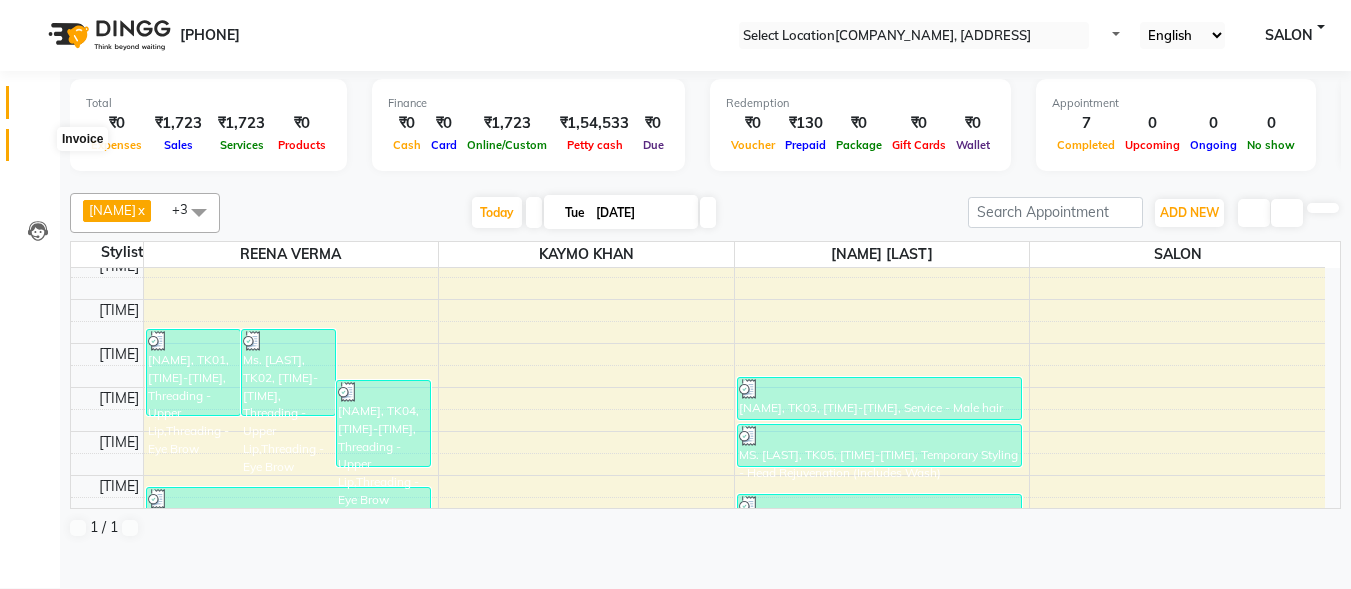 click at bounding box center (38, 150) 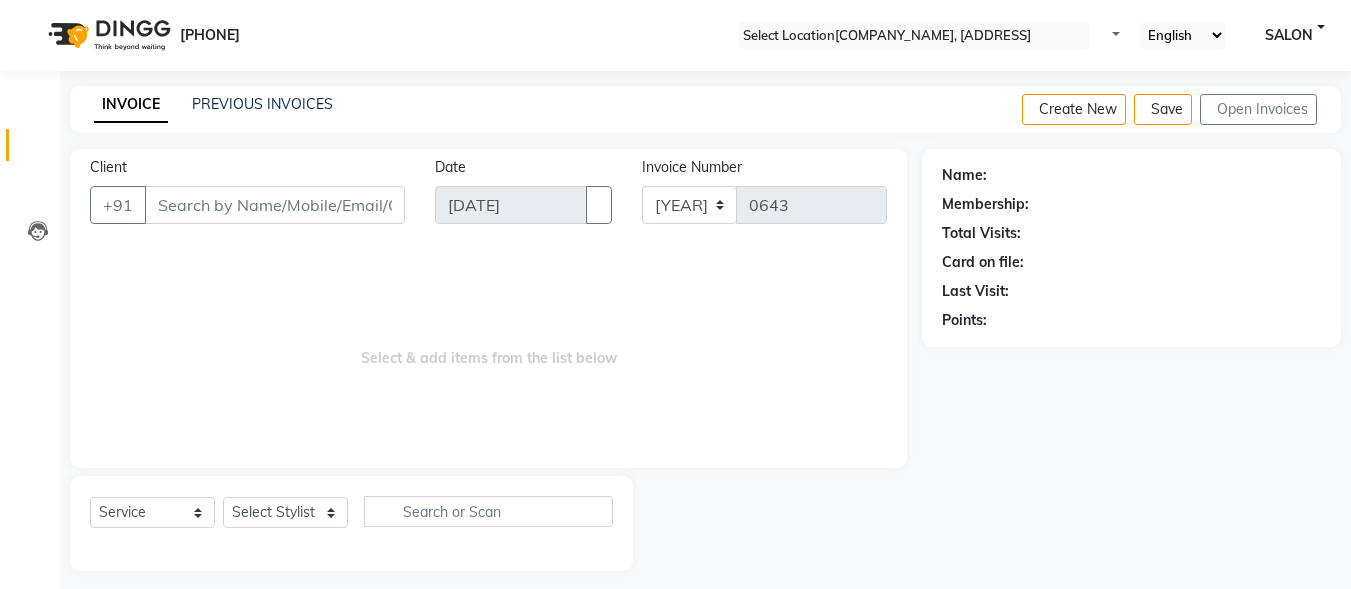 scroll, scrollTop: 0, scrollLeft: 0, axis: both 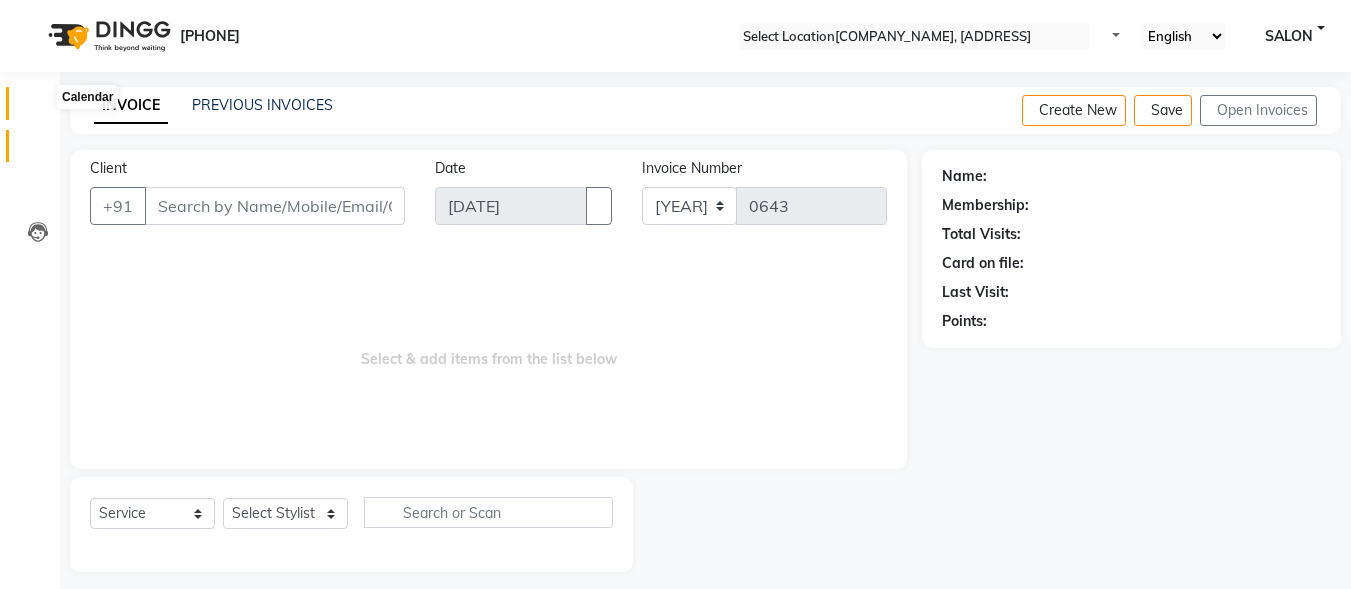 click at bounding box center [38, 108] 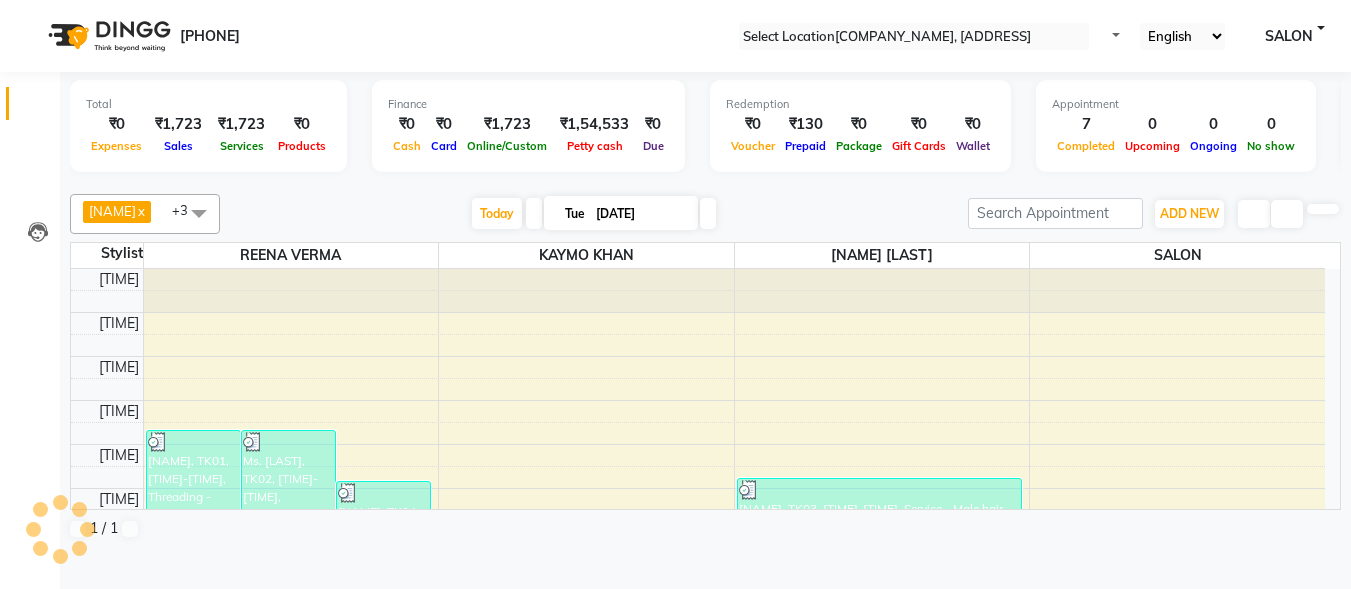 scroll, scrollTop: 0, scrollLeft: 0, axis: both 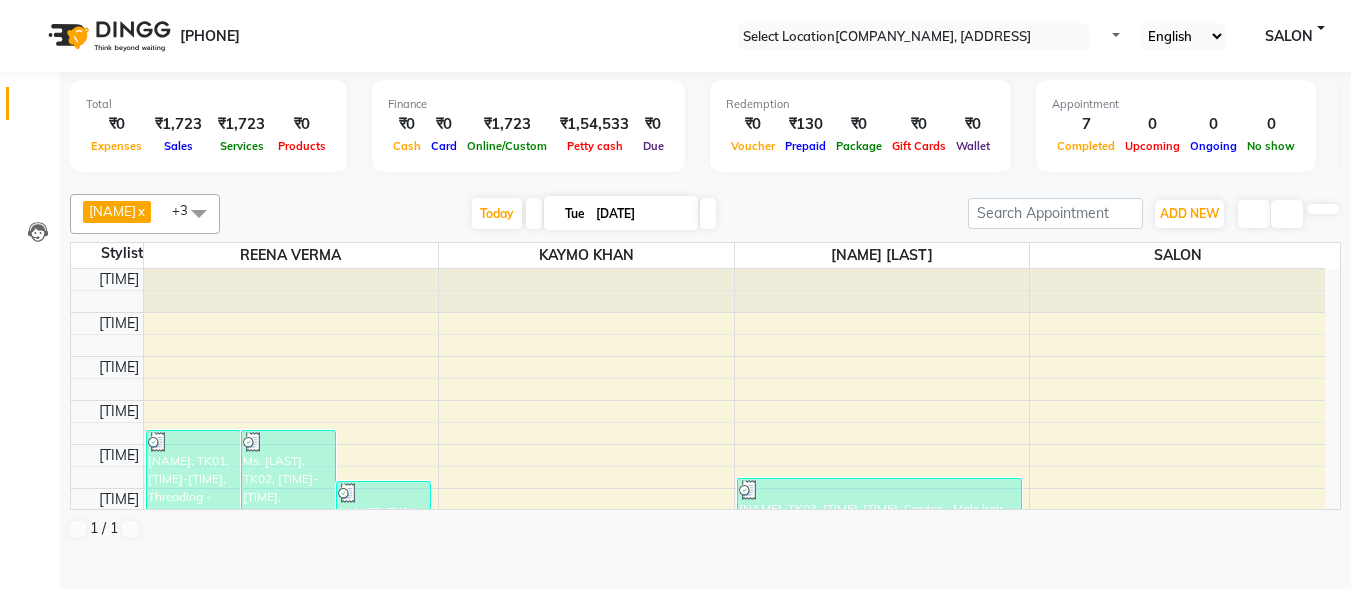 drag, startPoint x: 122, startPoint y: 49, endPoint x: 164, endPoint y: 44, distance: 42.296574 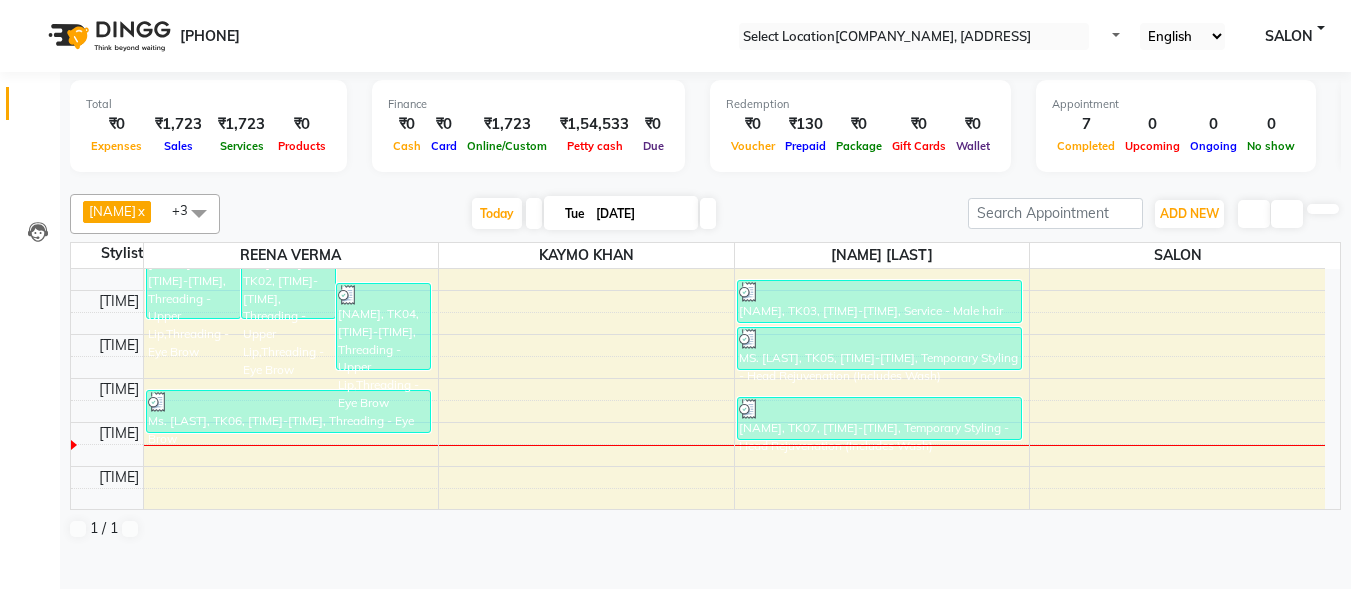scroll, scrollTop: 100, scrollLeft: 0, axis: vertical 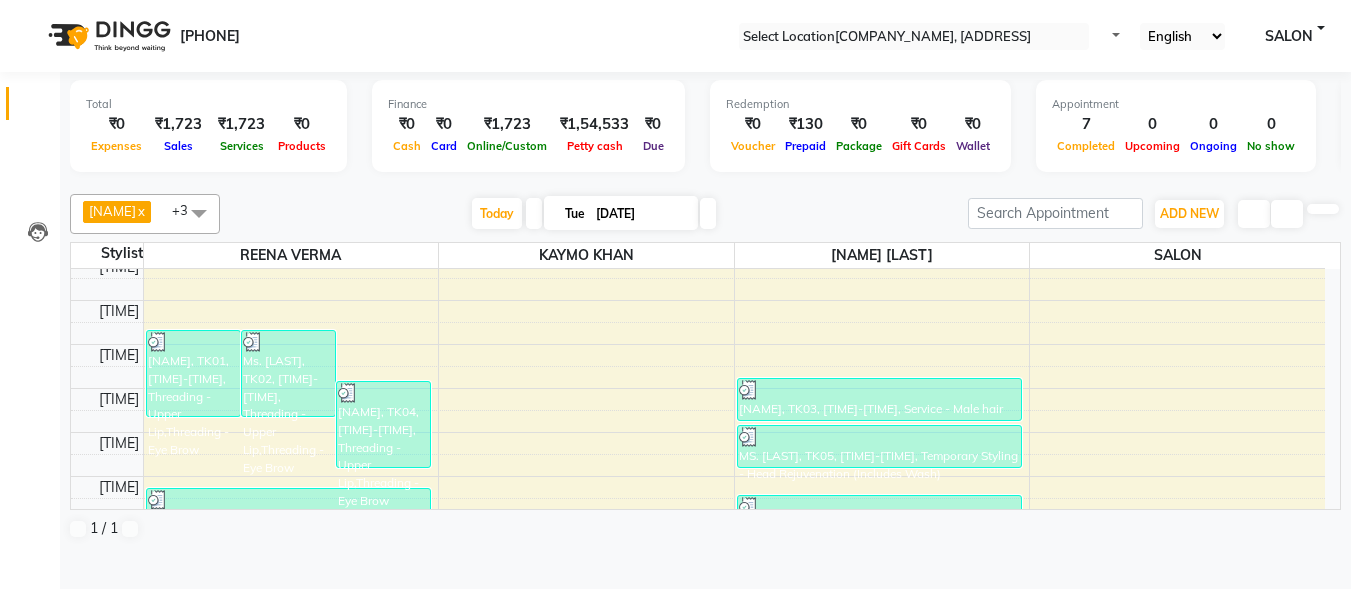 drag, startPoint x: 208, startPoint y: 315, endPoint x: 215, endPoint y: 300, distance: 16.552946 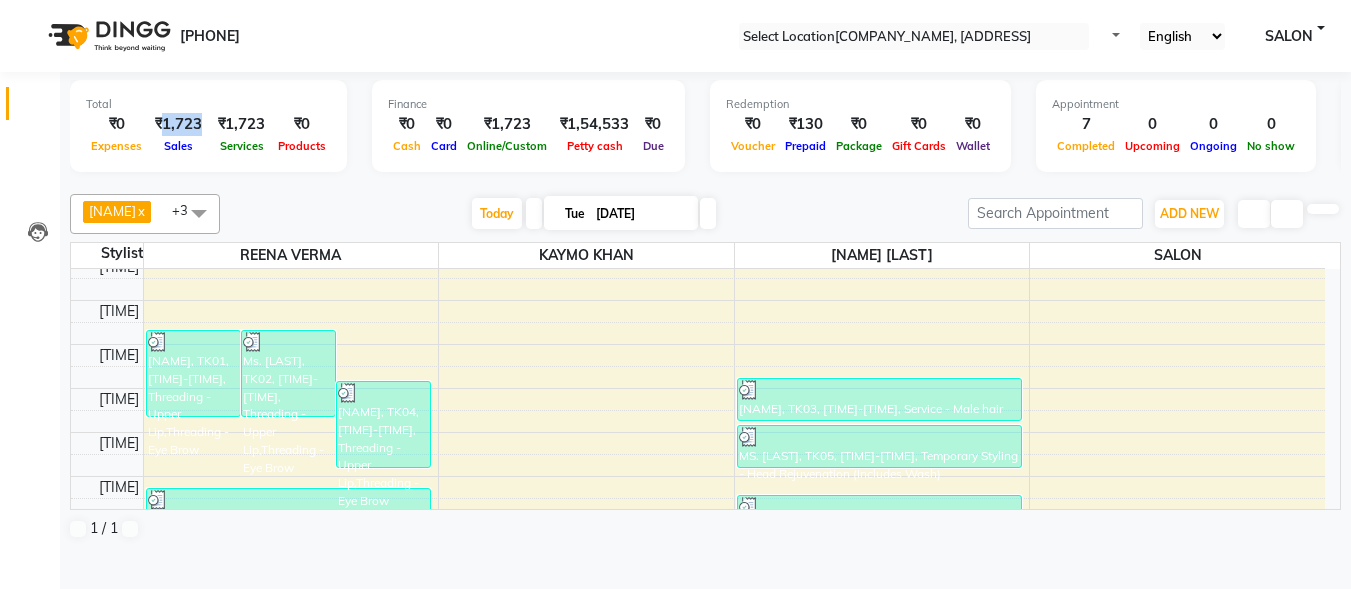 click on "₹1,723" at bounding box center (116, 124) 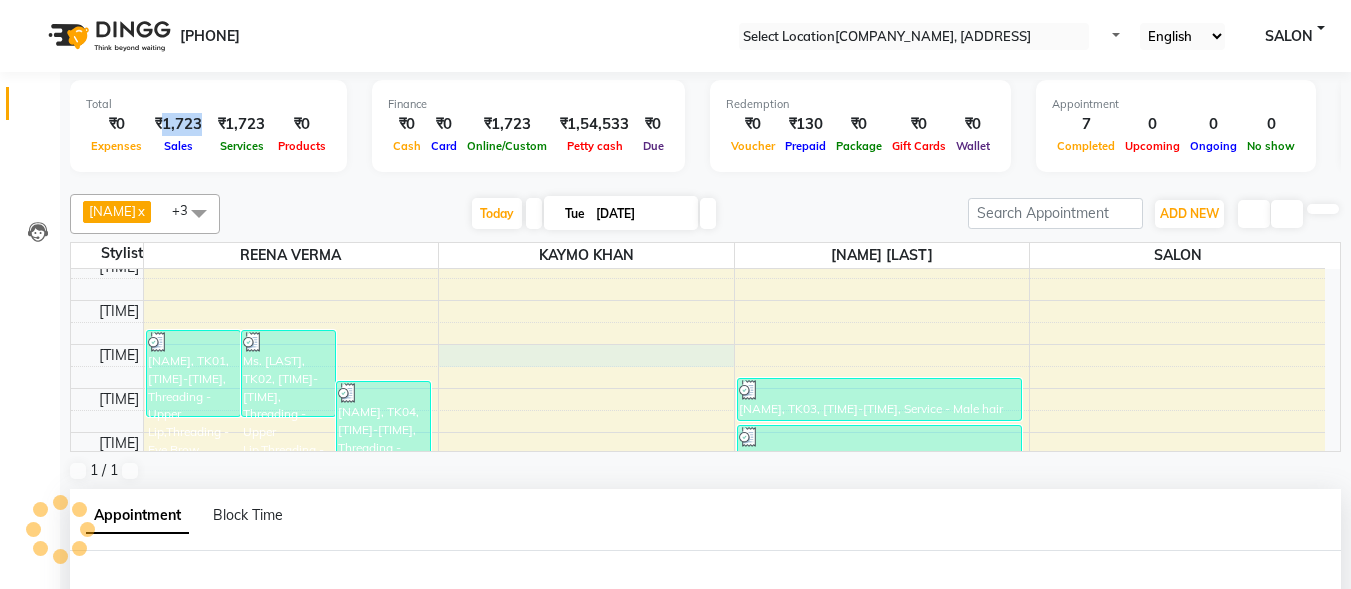 scroll, scrollTop: 393, scrollLeft: 0, axis: vertical 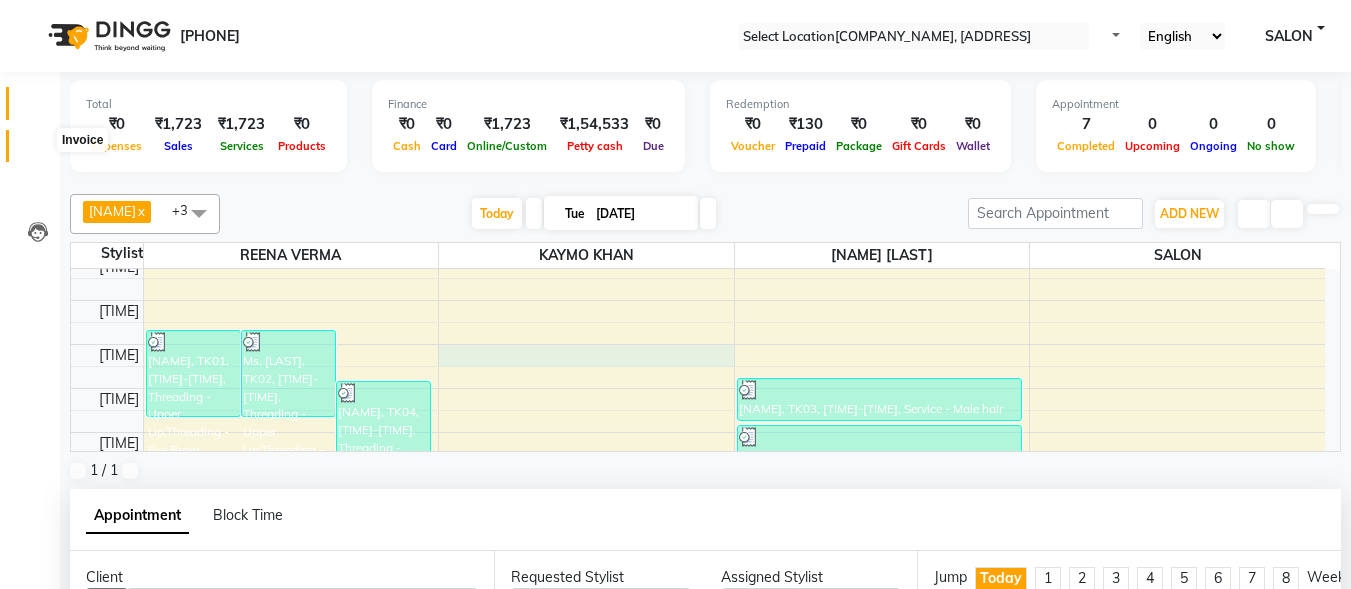 click at bounding box center [38, 151] 